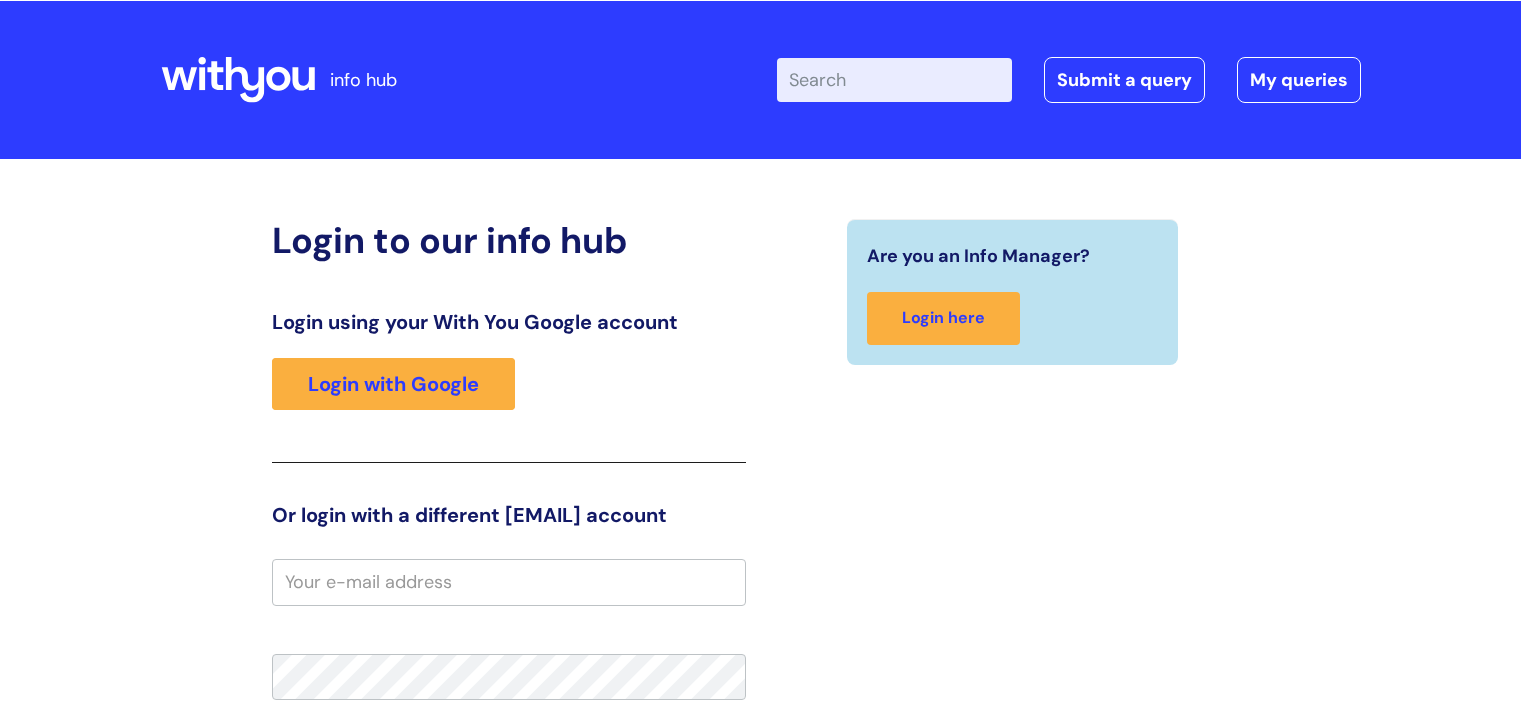 scroll, scrollTop: 0, scrollLeft: 0, axis: both 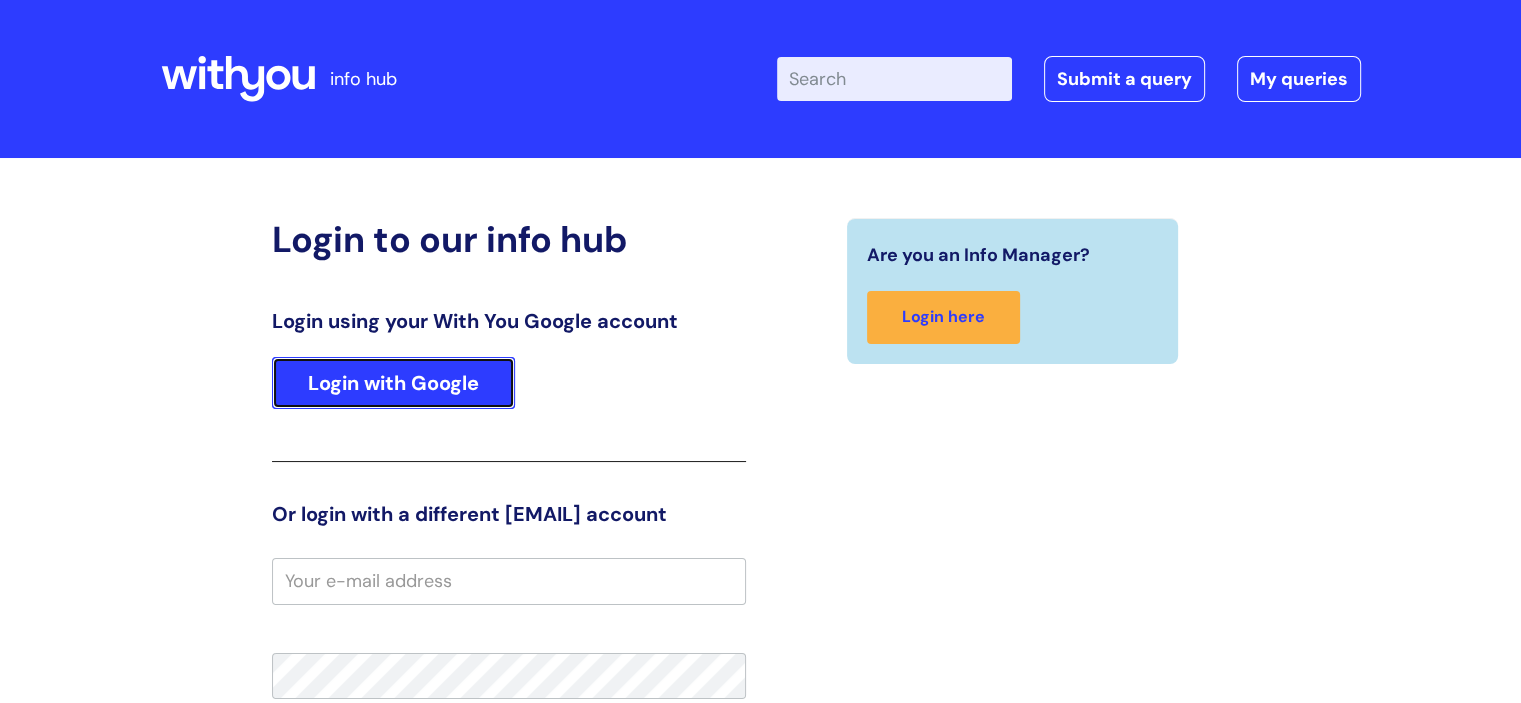 click on "Login with Google" at bounding box center (393, 383) 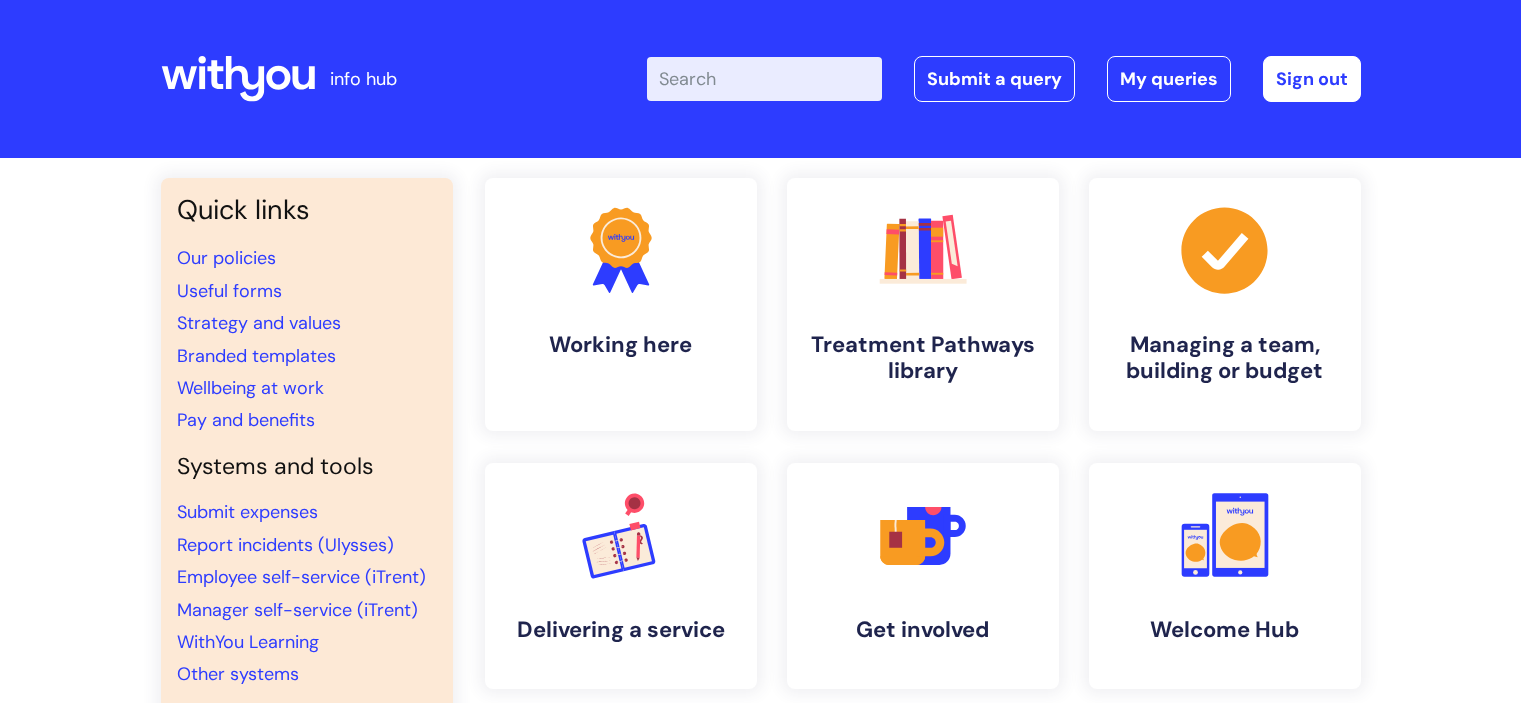 scroll, scrollTop: 0, scrollLeft: 0, axis: both 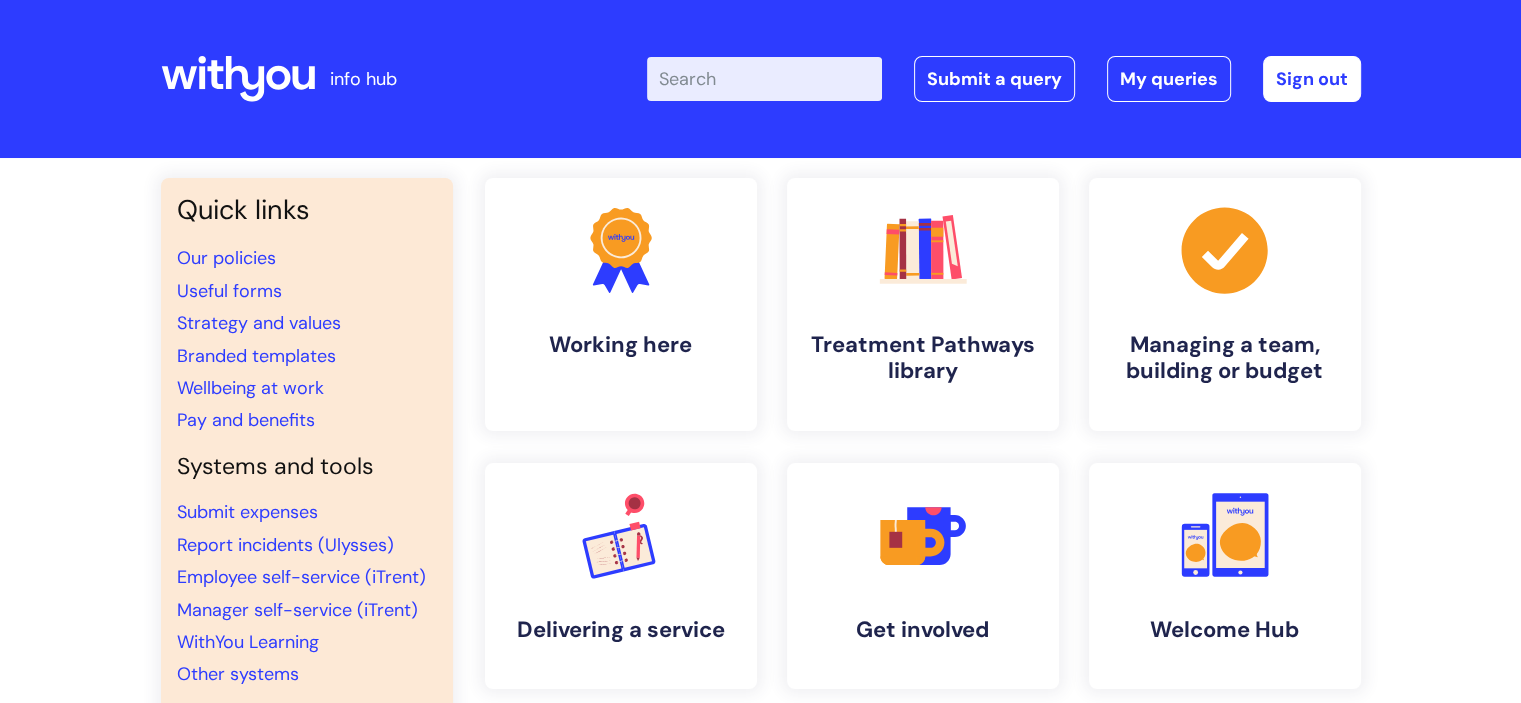 click on "Enter your search term here..." at bounding box center (764, 79) 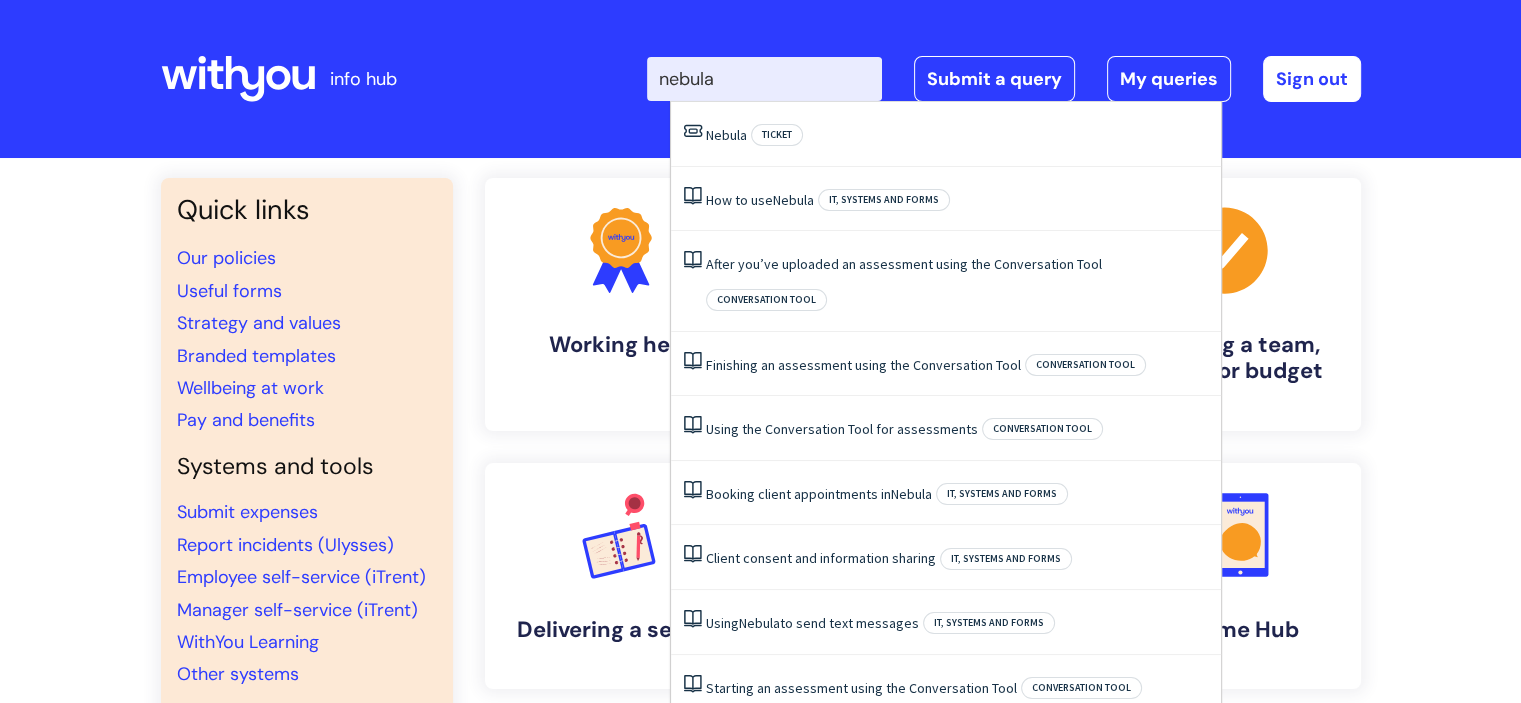 click on "nebula" at bounding box center [764, 79] 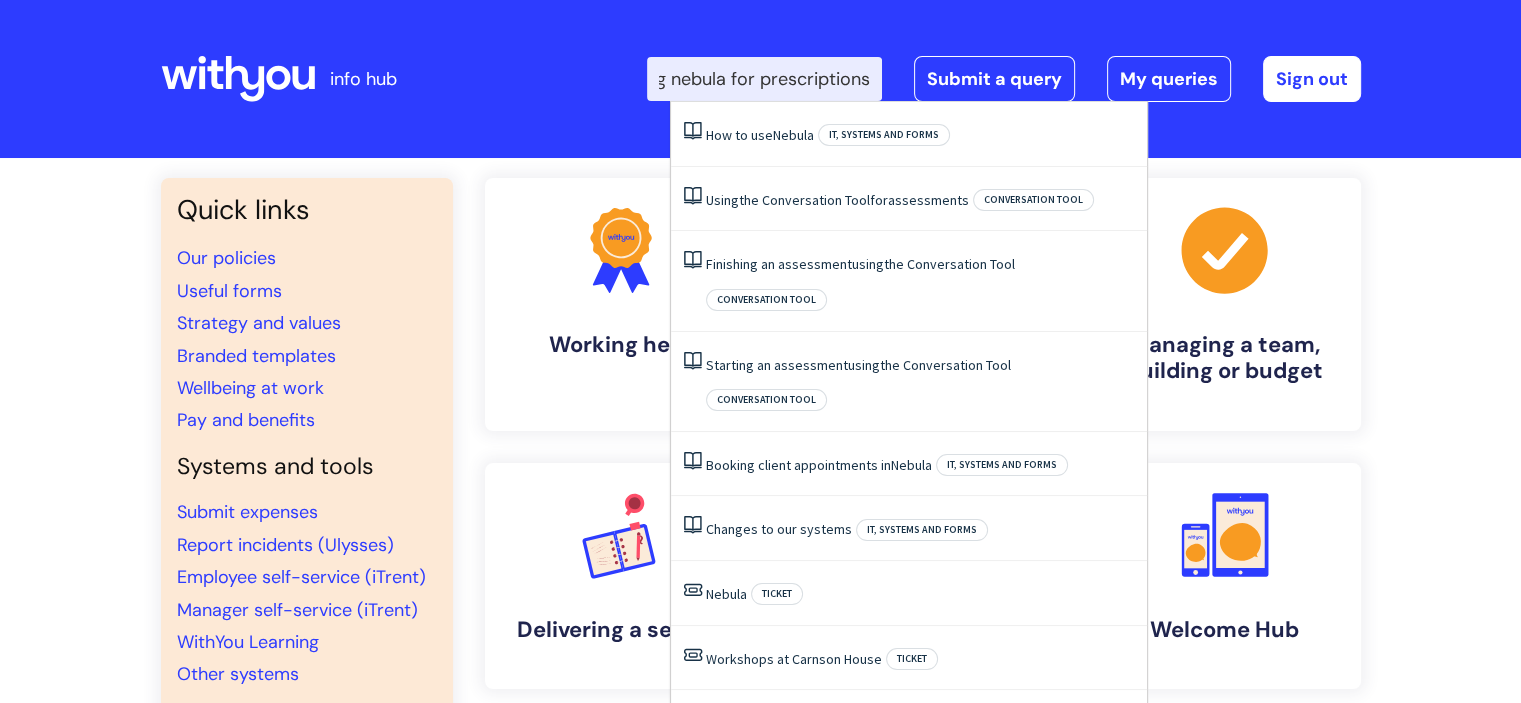 scroll, scrollTop: 0, scrollLeft: 59, axis: horizontal 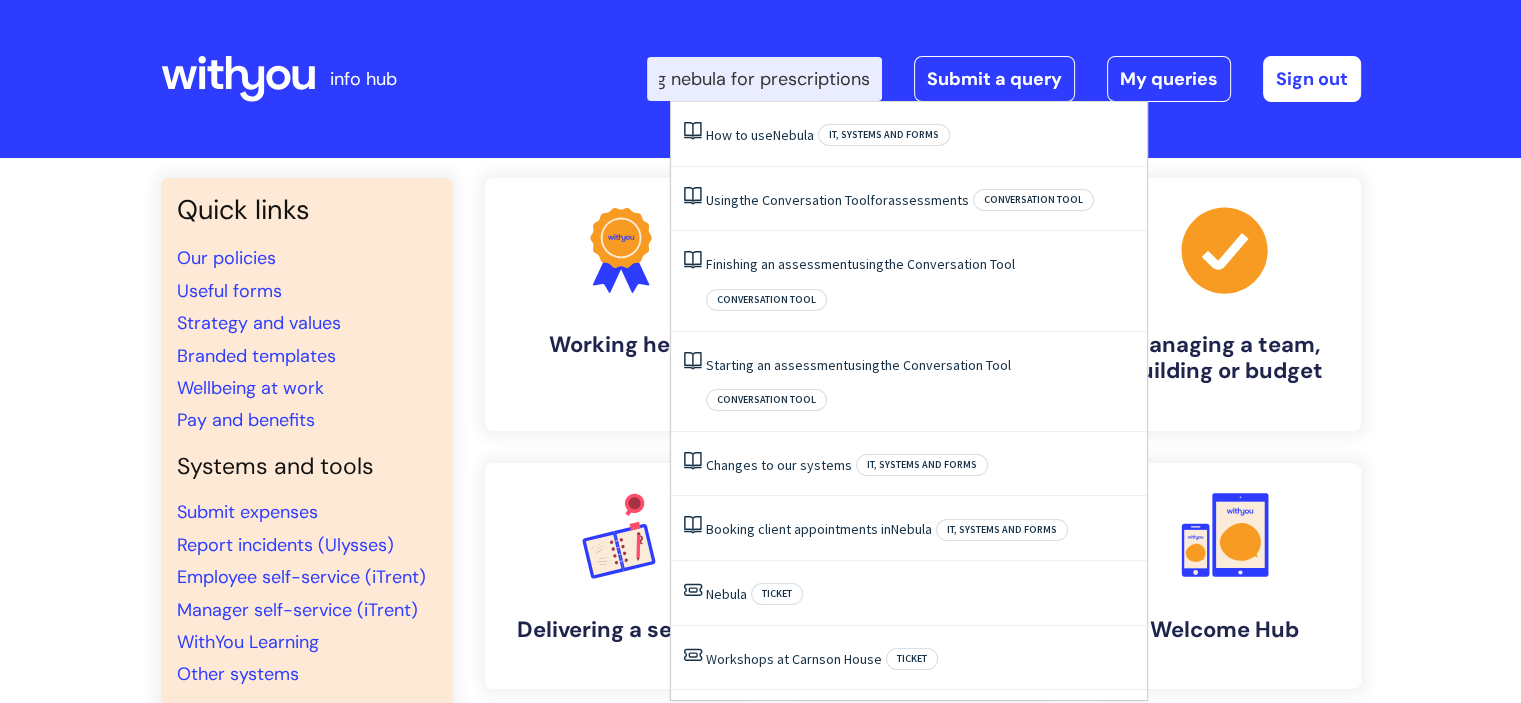 type on "using nebula for prescriptions" 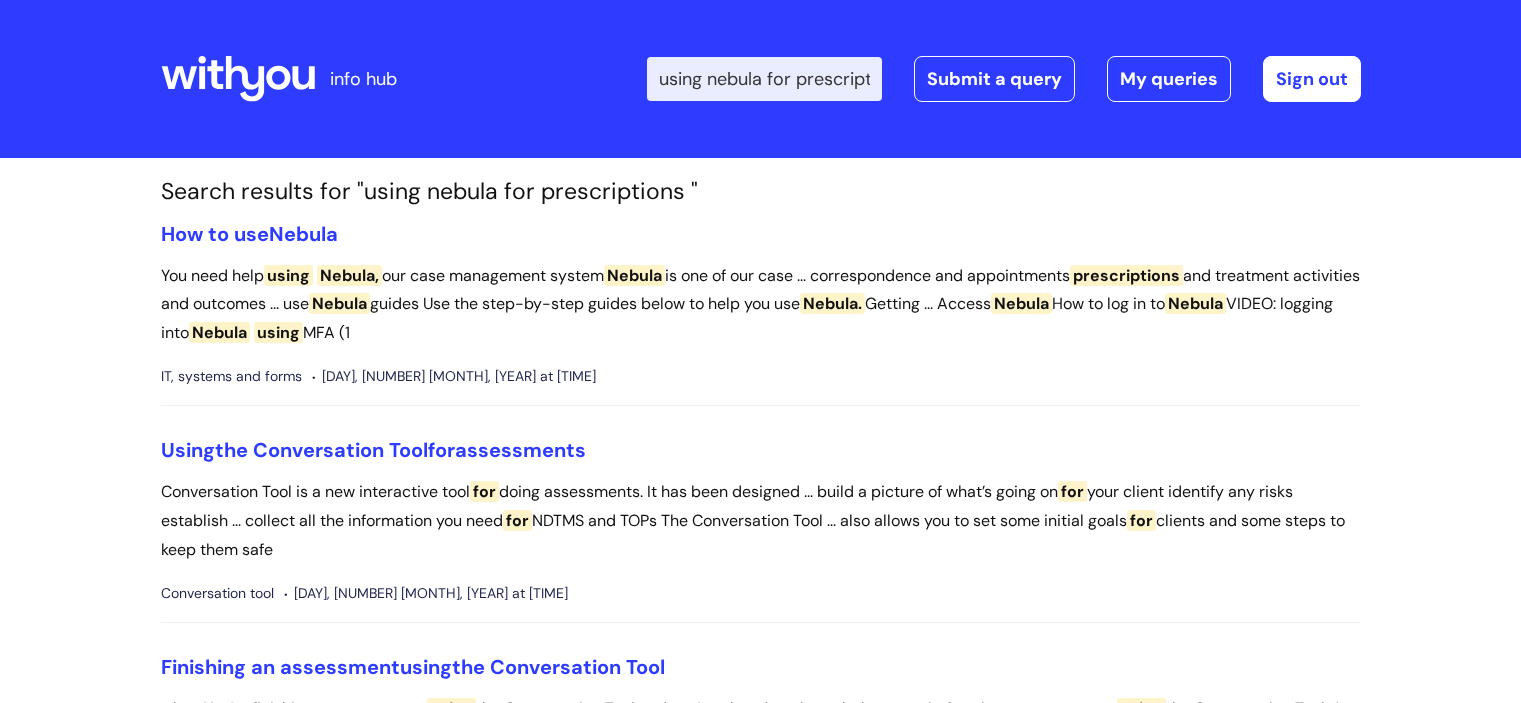scroll, scrollTop: 0, scrollLeft: 0, axis: both 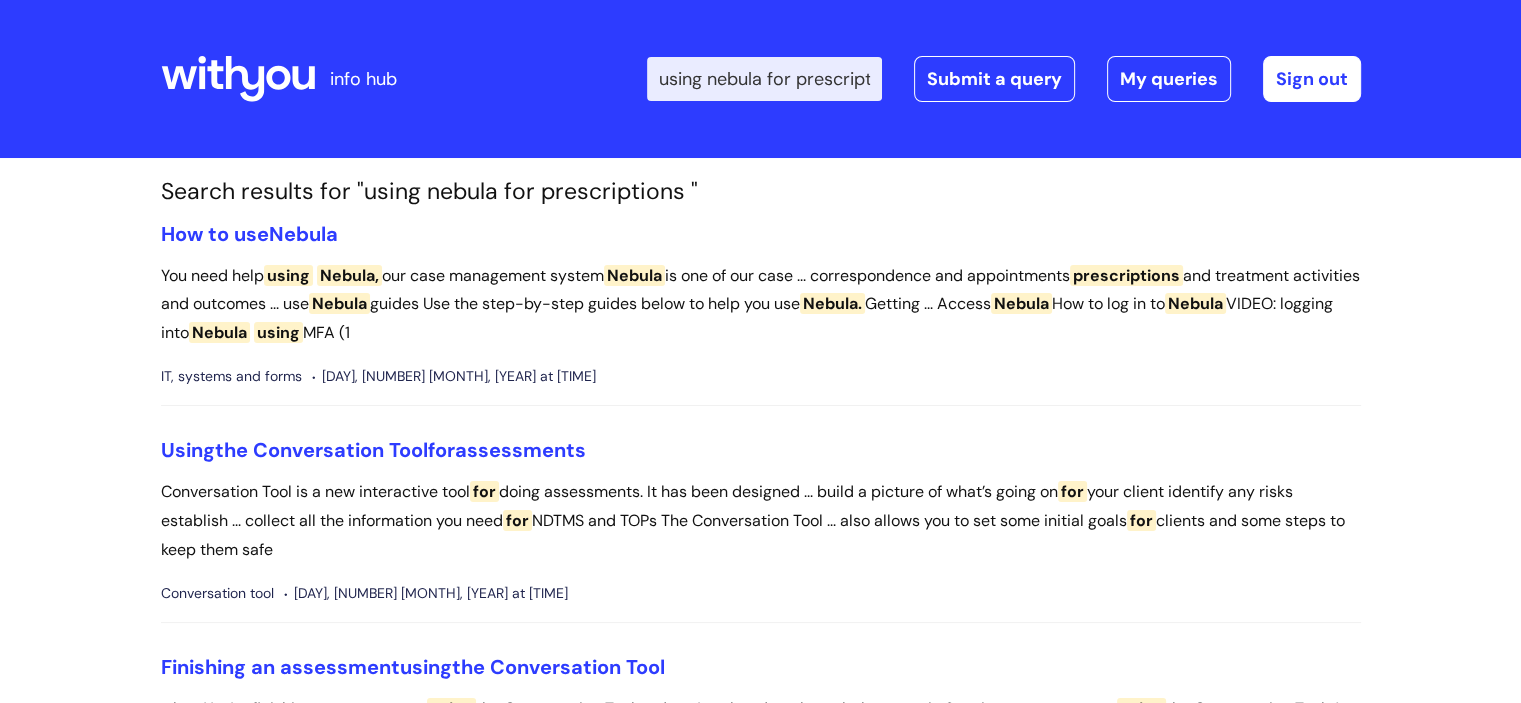 click on "using nebula for prescriptions" at bounding box center (764, 79) 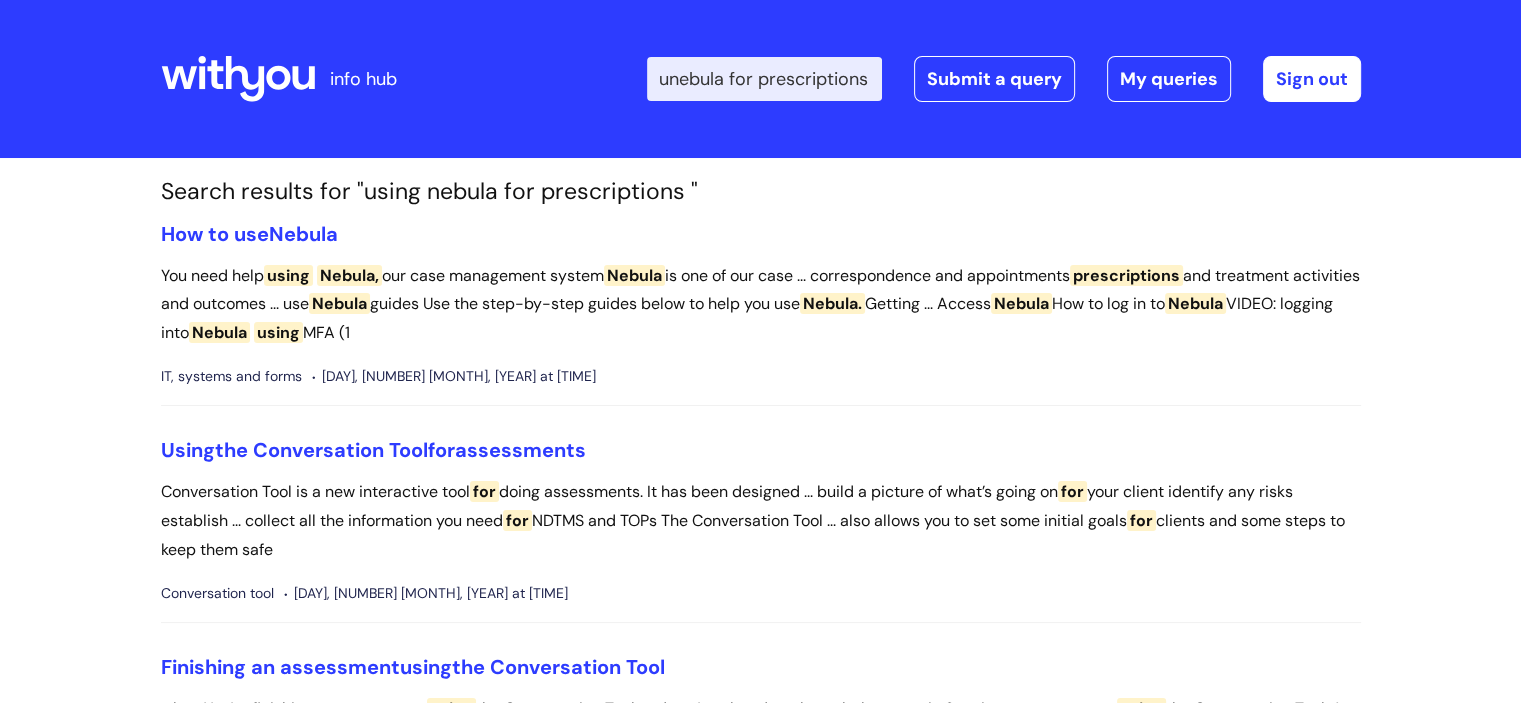 type on "nebula for prescriptions" 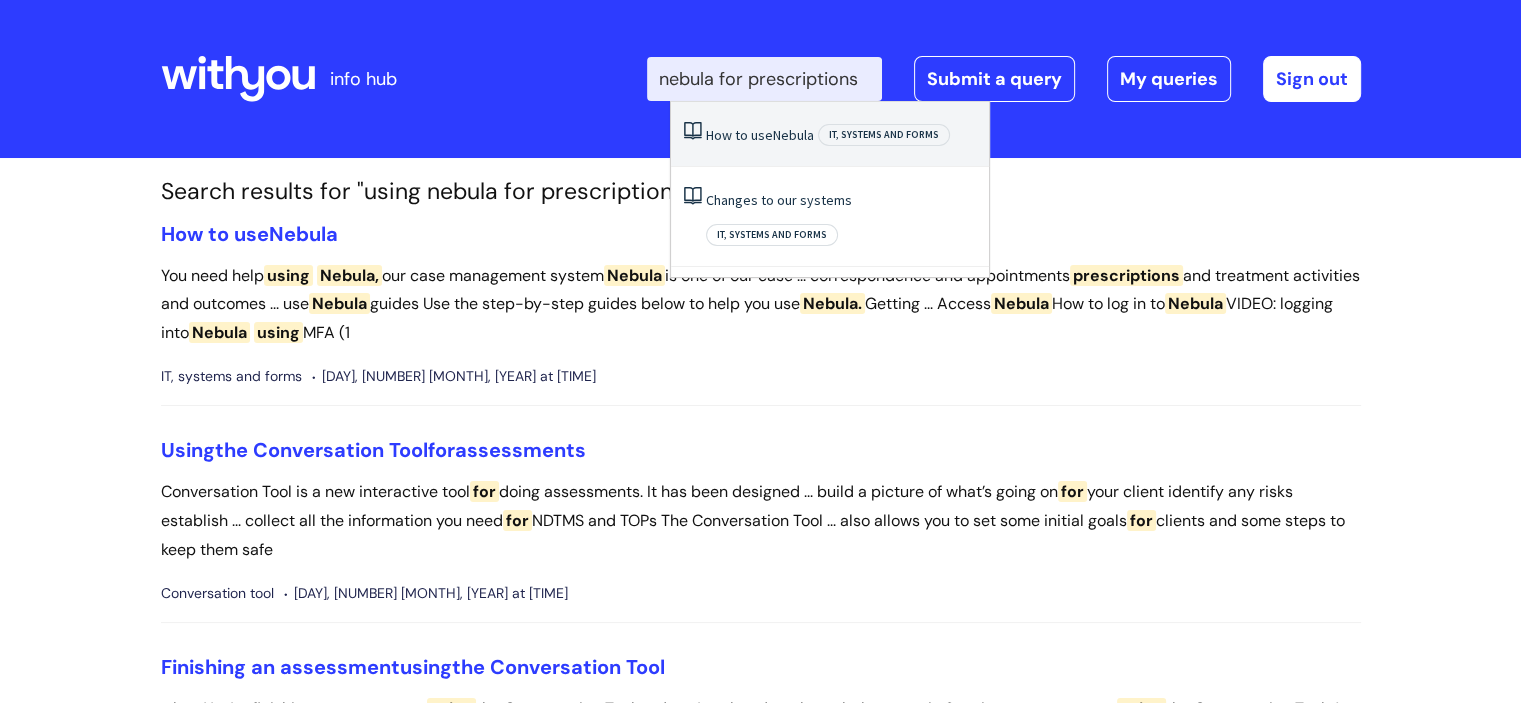 click on "How to use  Nebula   IT, systems and forms" at bounding box center (830, 134) 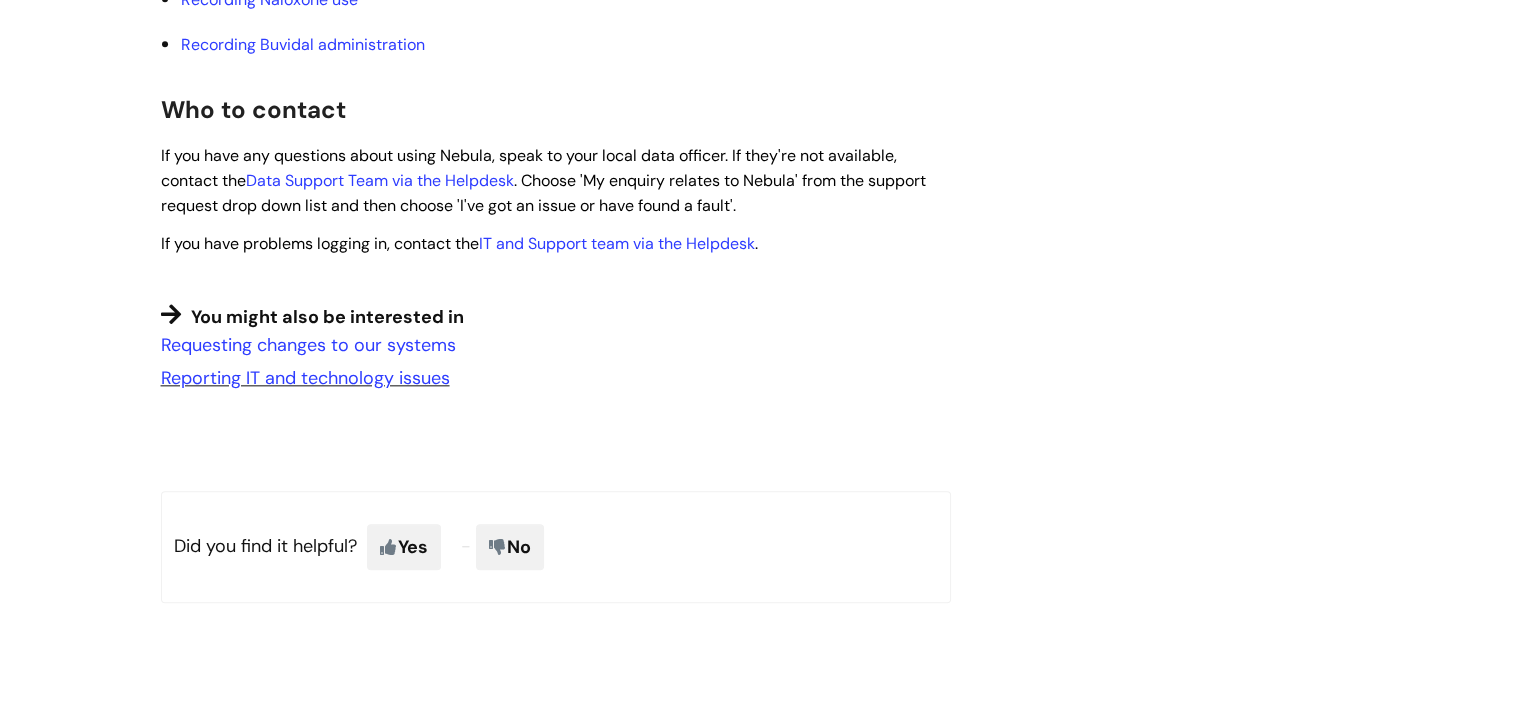 scroll, scrollTop: 2240, scrollLeft: 0, axis: vertical 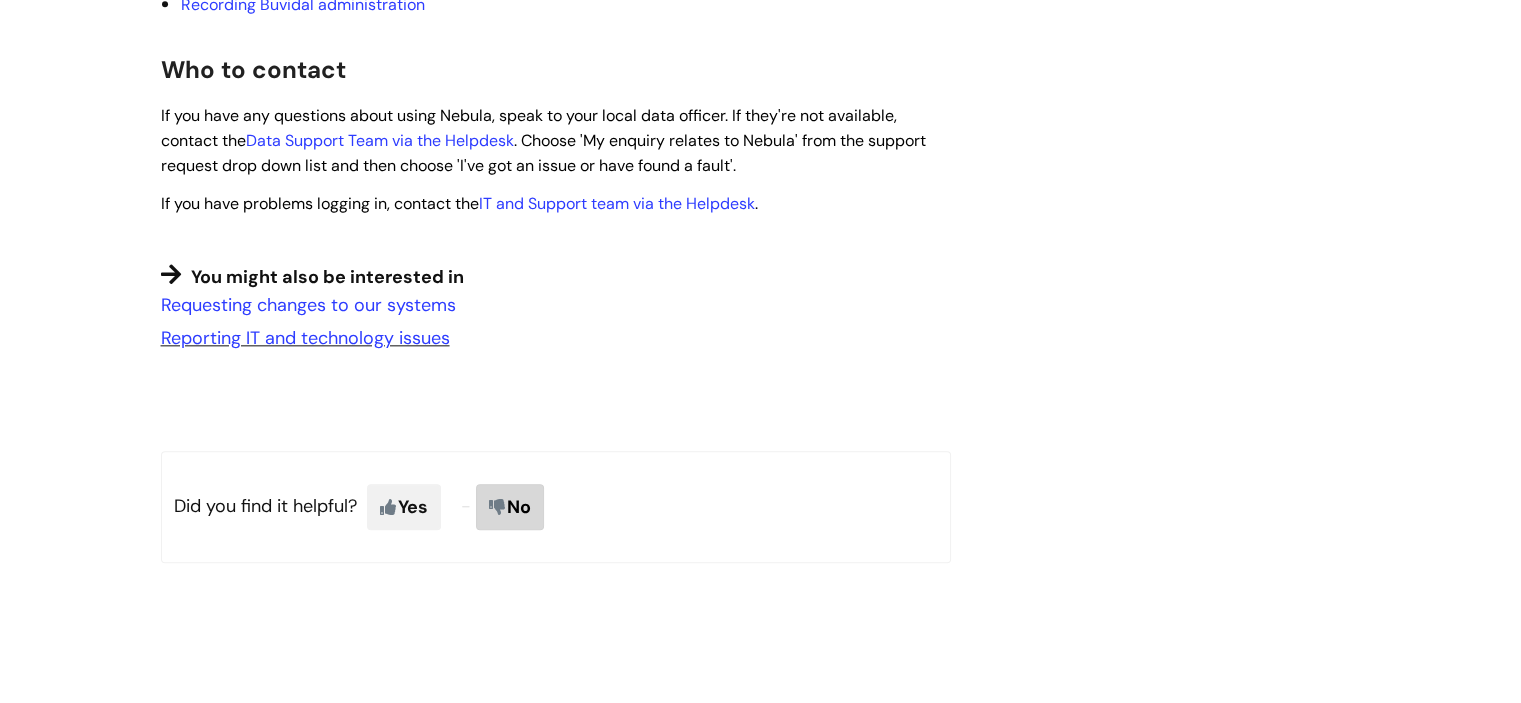 click on "No" at bounding box center (510, 507) 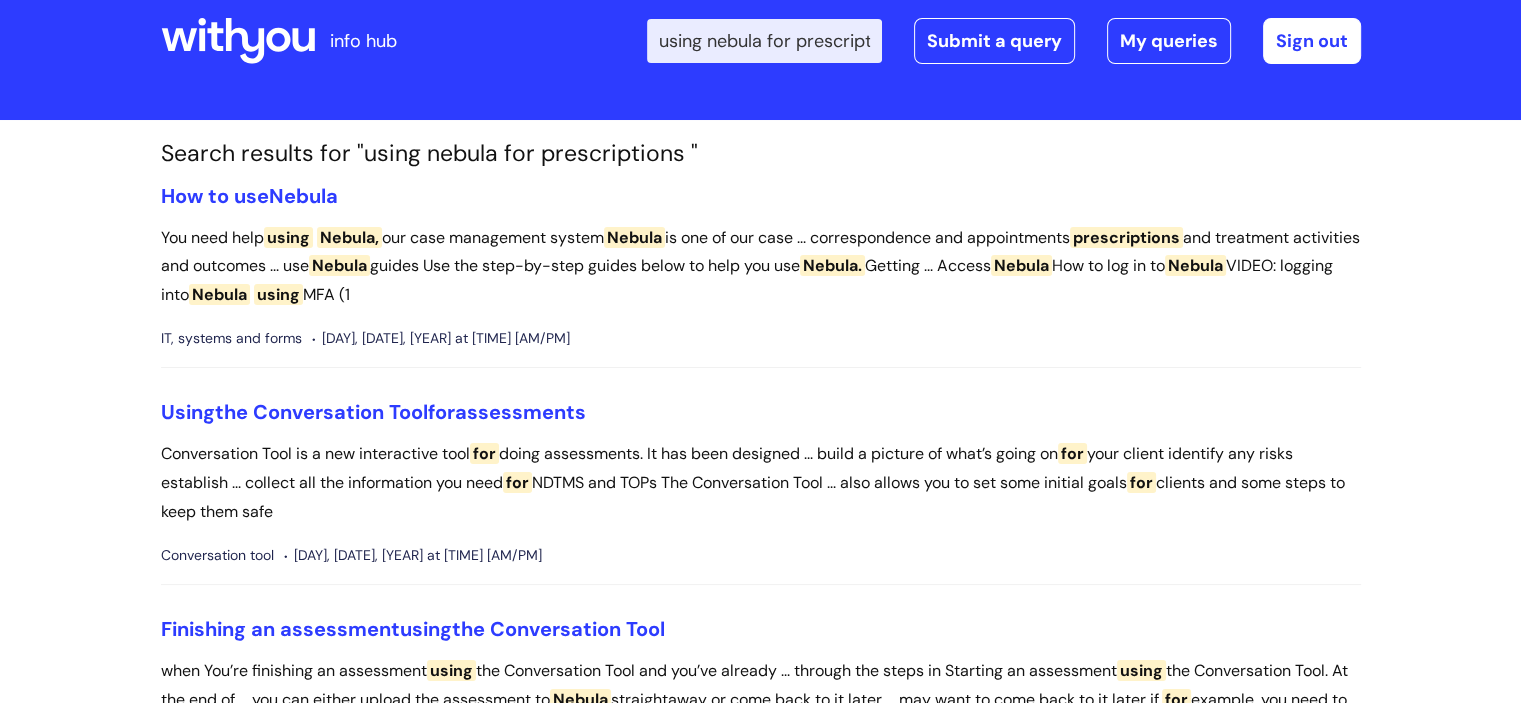 scroll, scrollTop: 0, scrollLeft: 0, axis: both 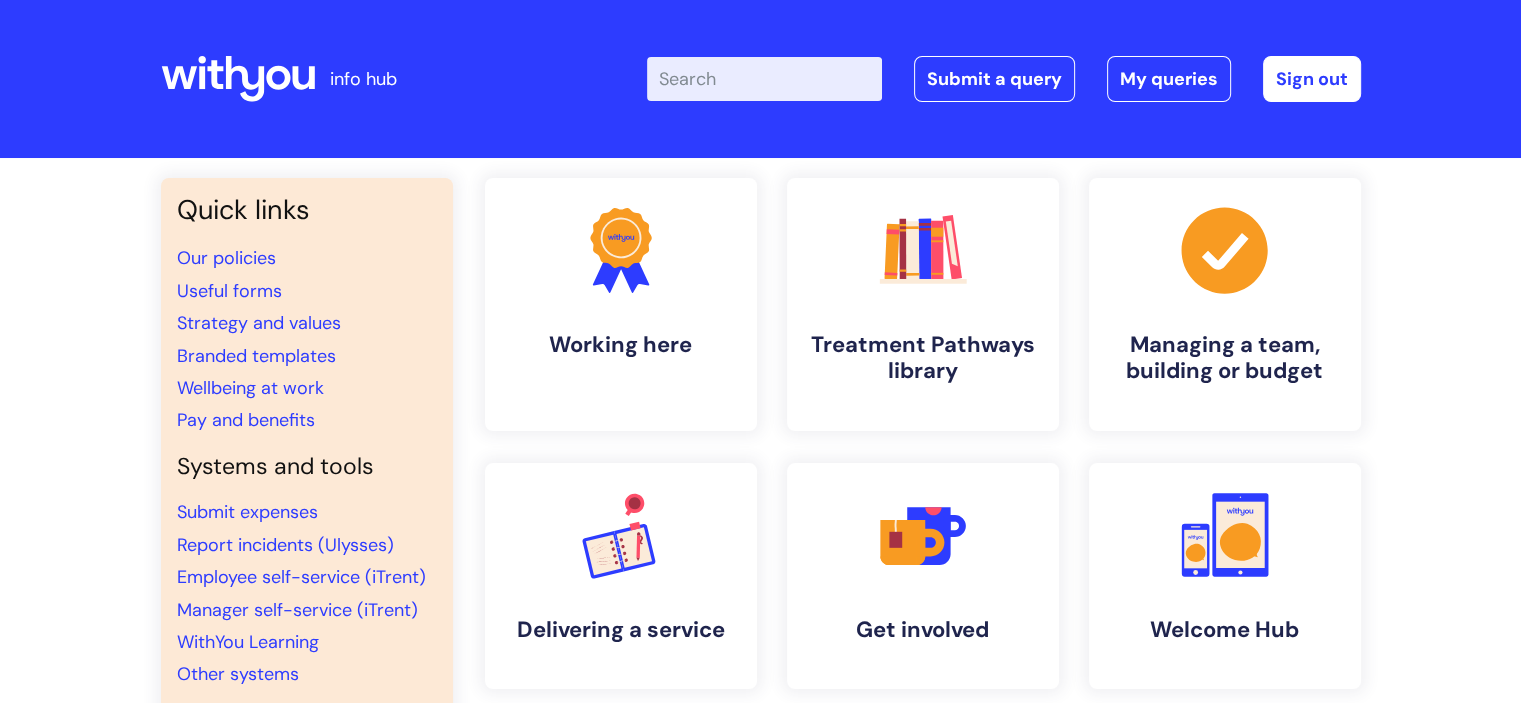 click on "Enter your search term here..." at bounding box center (764, 79) 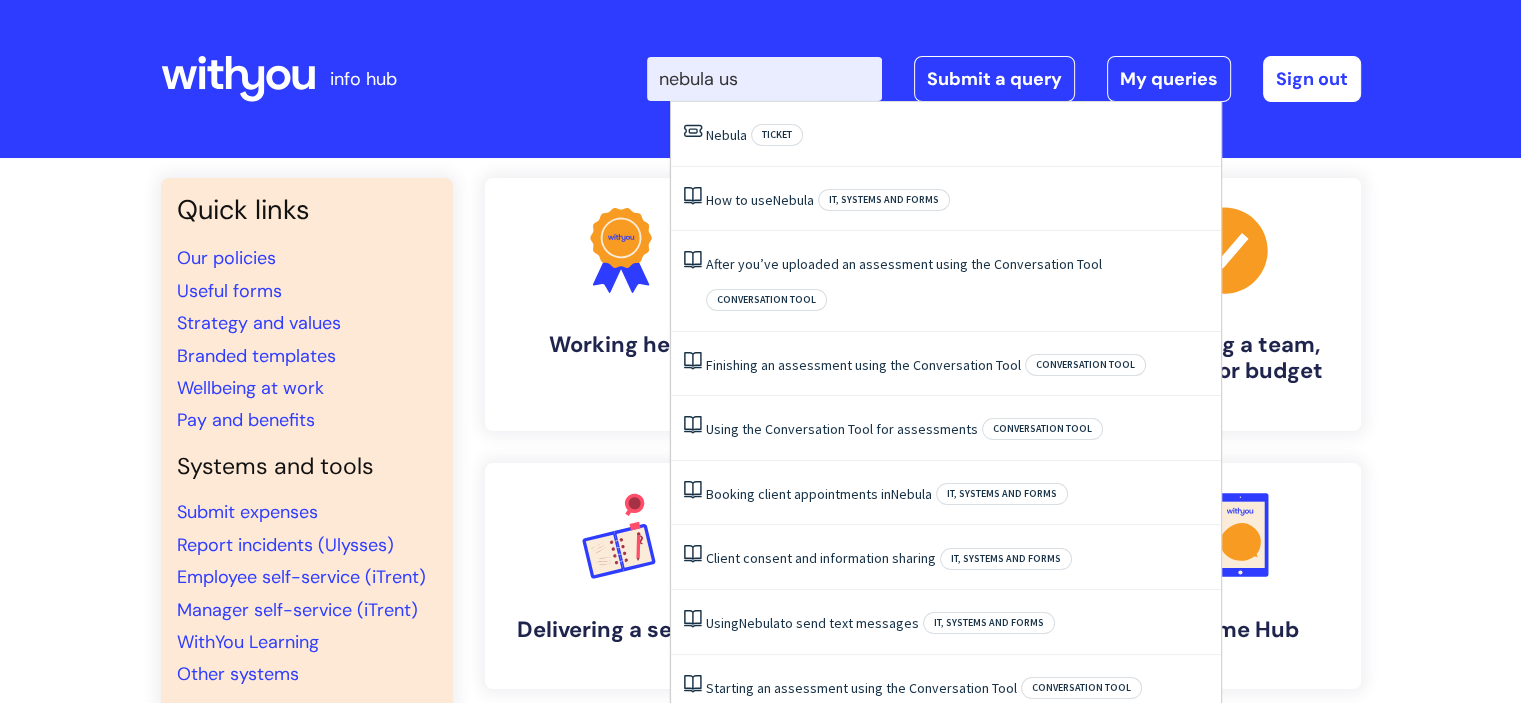 type on "nebula use" 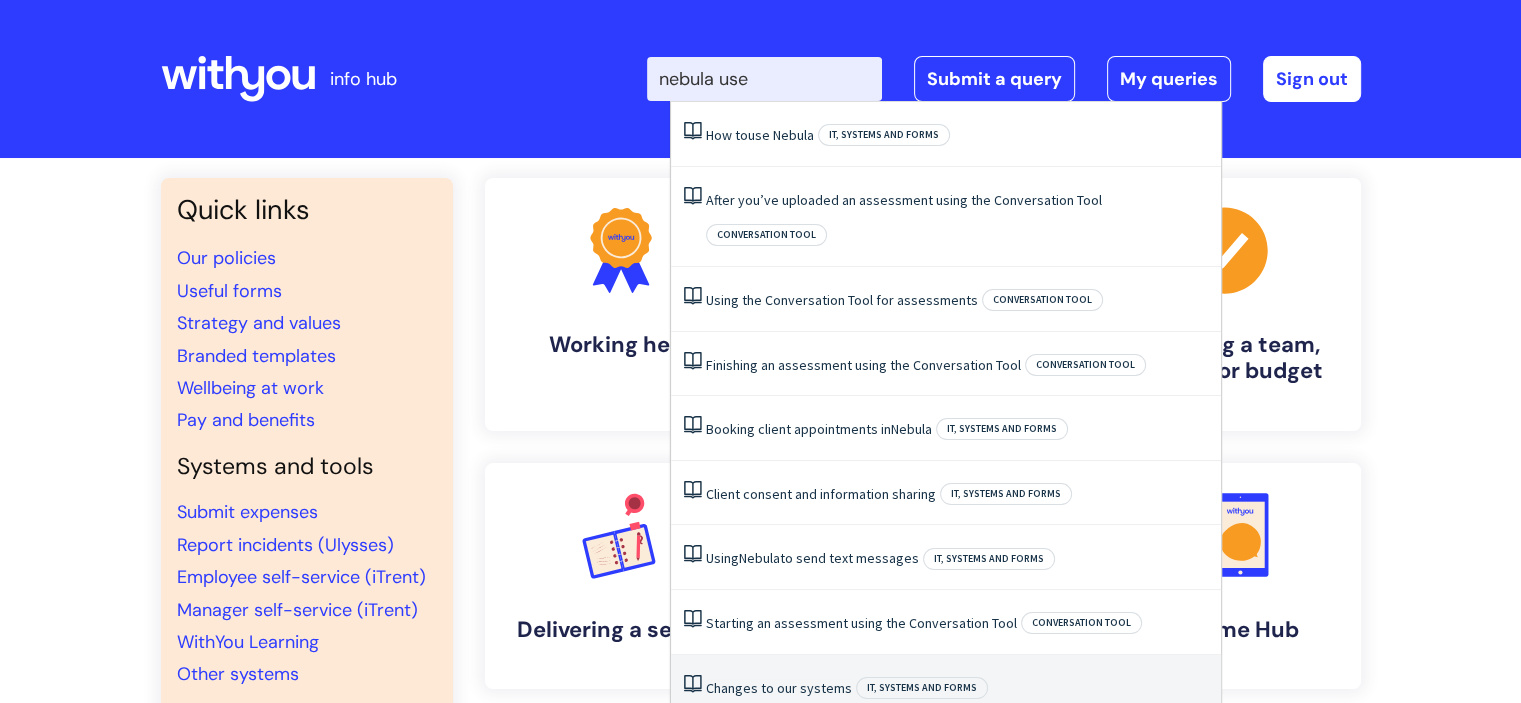 click on "Changes to our systems   IT, systems and forms" at bounding box center (946, 687) 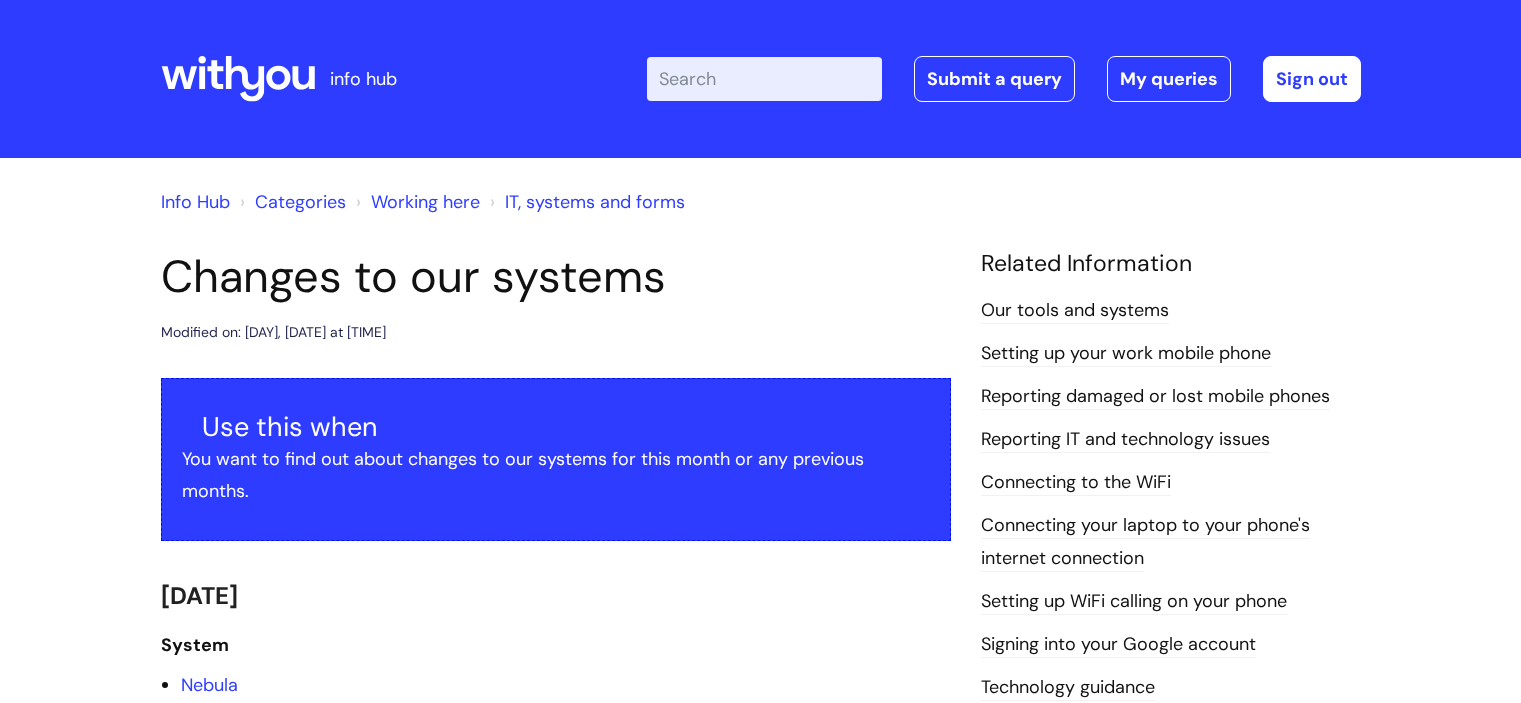 scroll, scrollTop: 0, scrollLeft: 0, axis: both 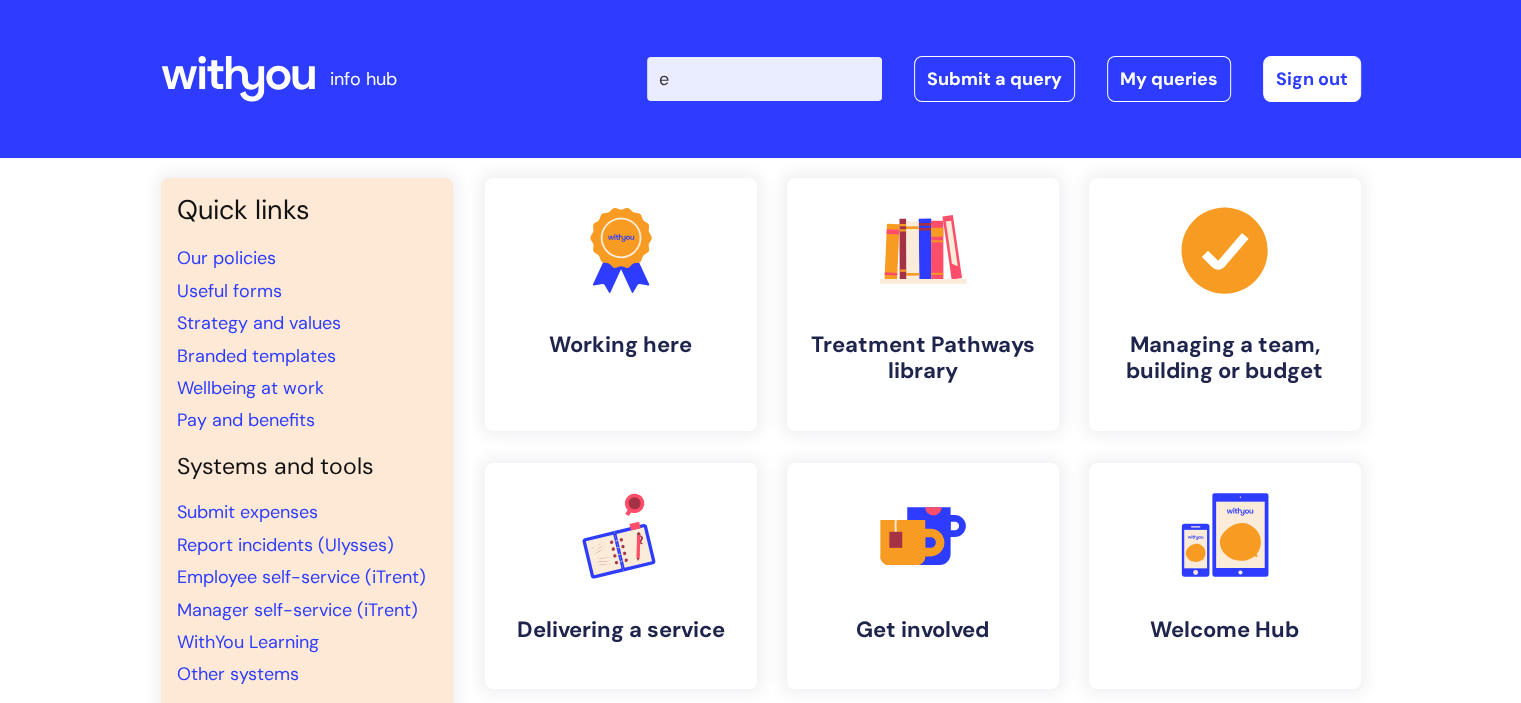 click on "e" at bounding box center (764, 79) 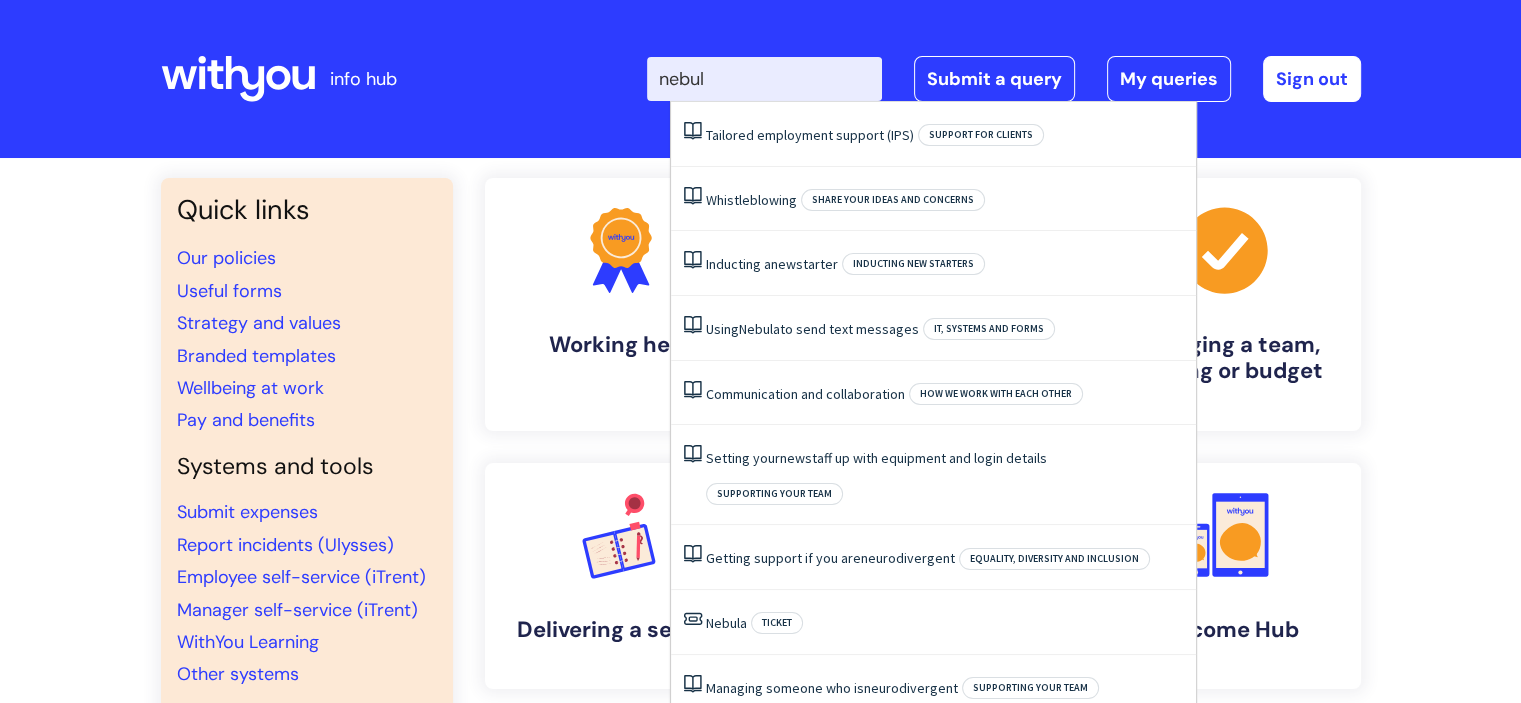 type on "nebula" 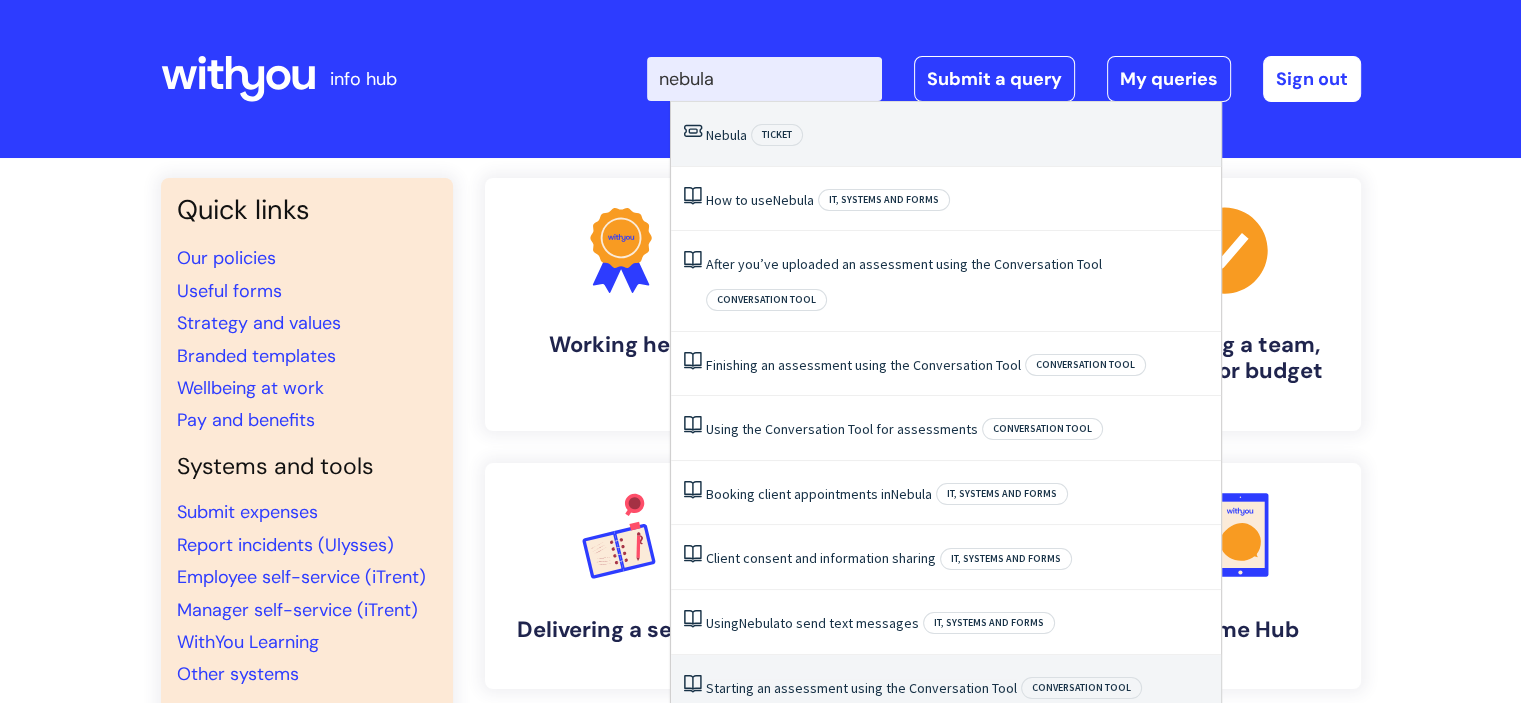 click on "Starting an assessment using the Conversation Tool   Conversation tool" at bounding box center (946, 687) 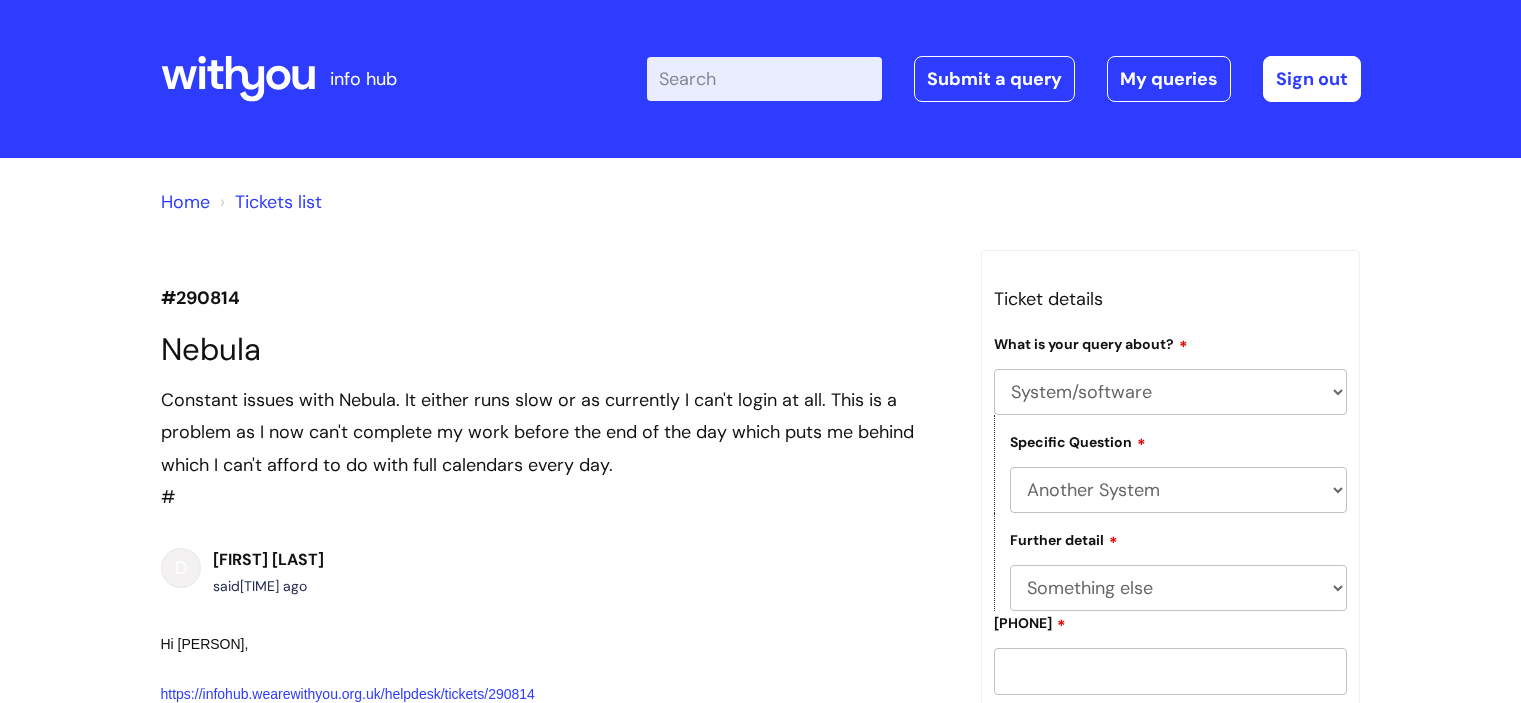select on "System/software" 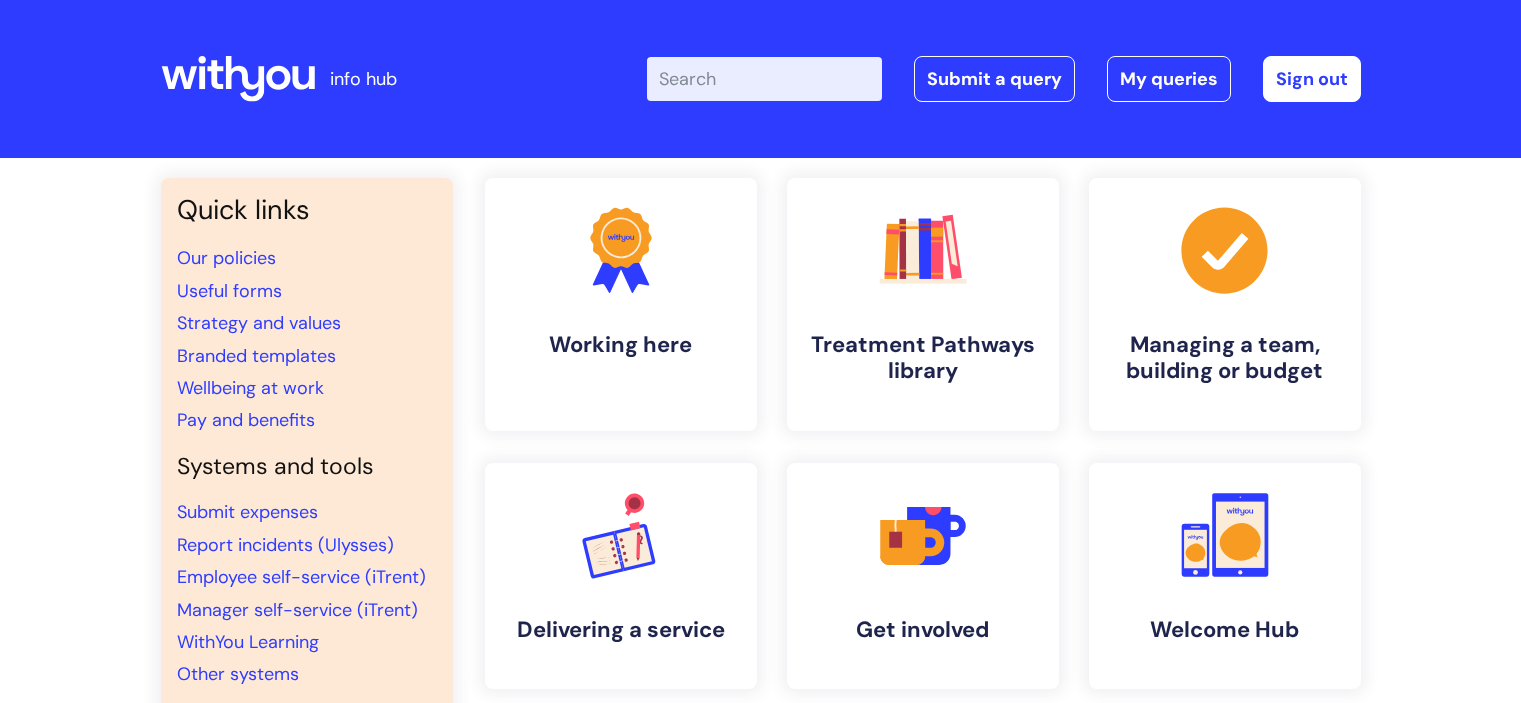scroll, scrollTop: 0, scrollLeft: 0, axis: both 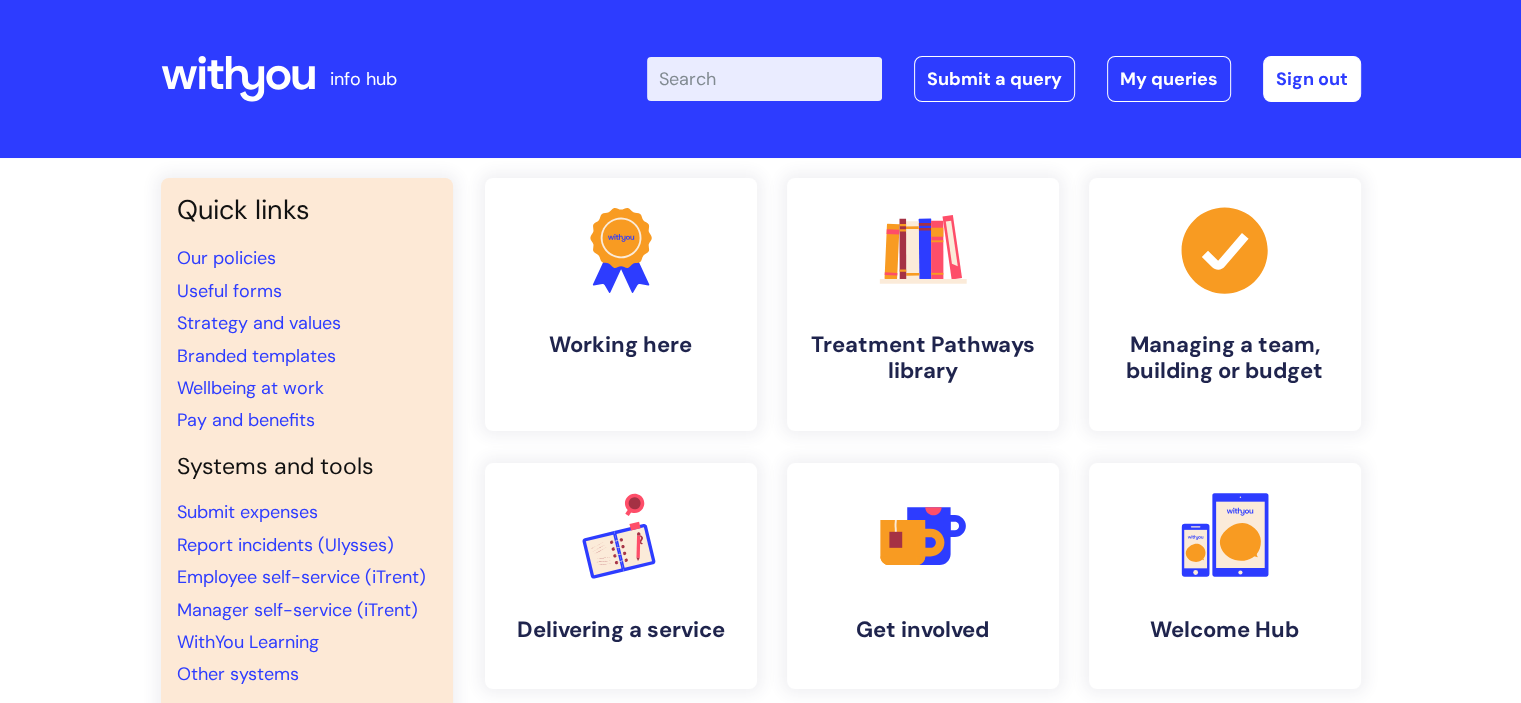 click on "Enter your search term here..." at bounding box center (764, 79) 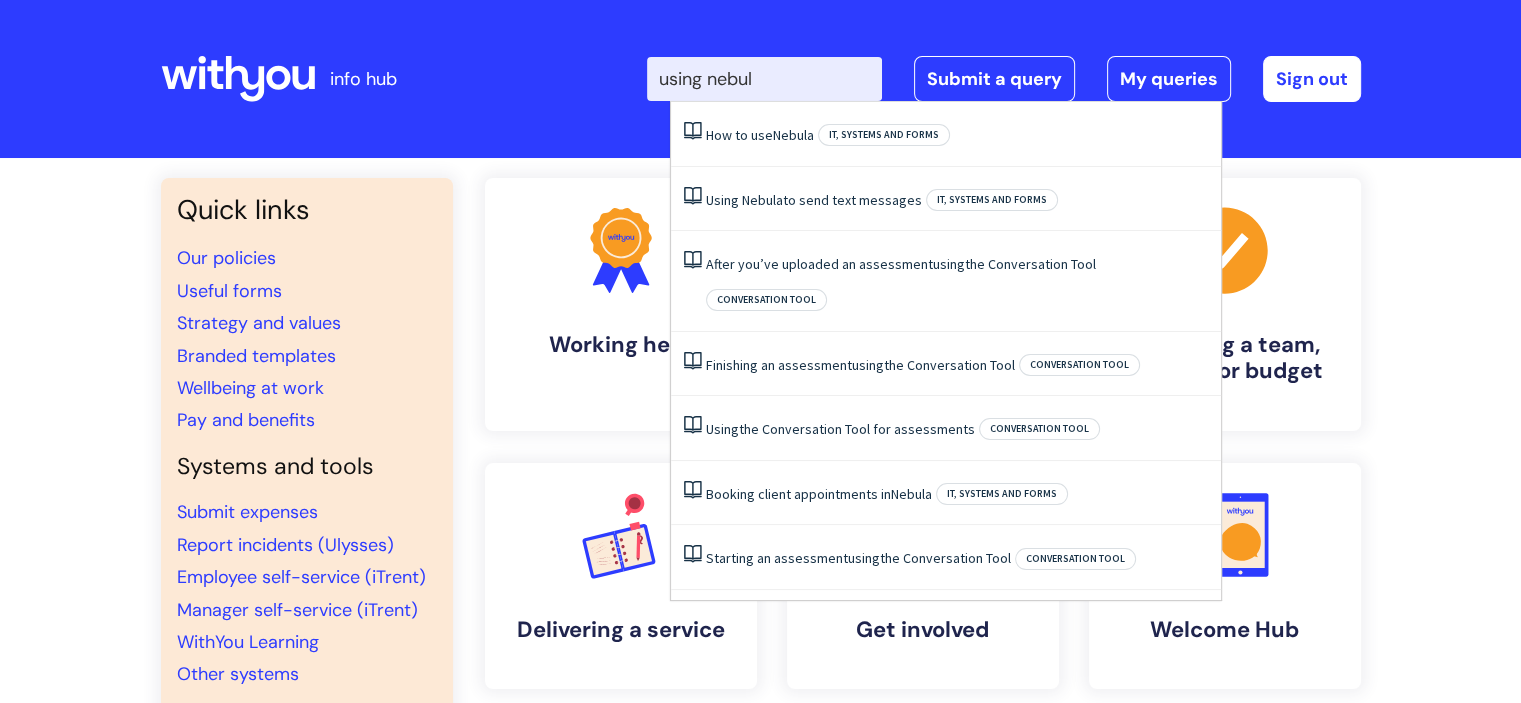 type on "using nebula" 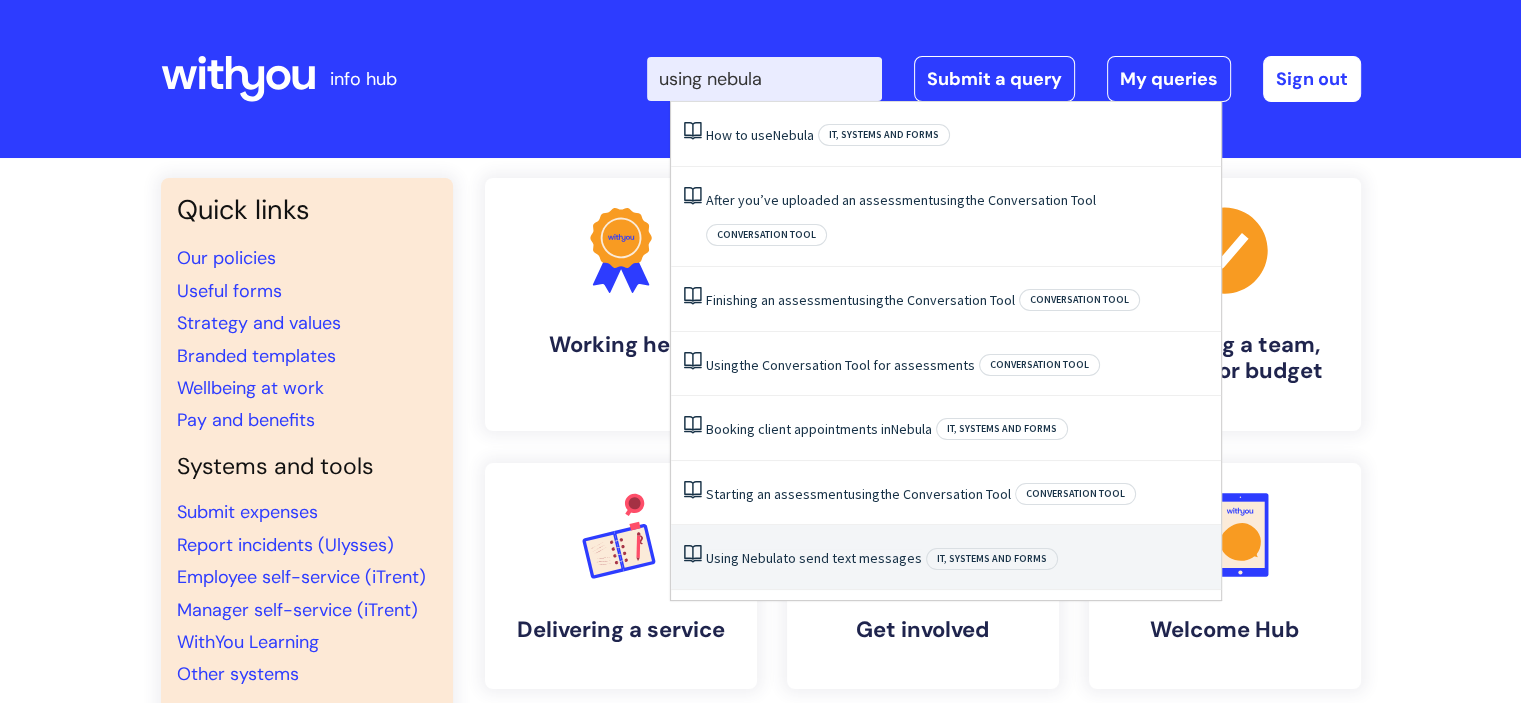 click on "Using   Nebula  to send text messages   IT, systems and forms" at bounding box center (946, 557) 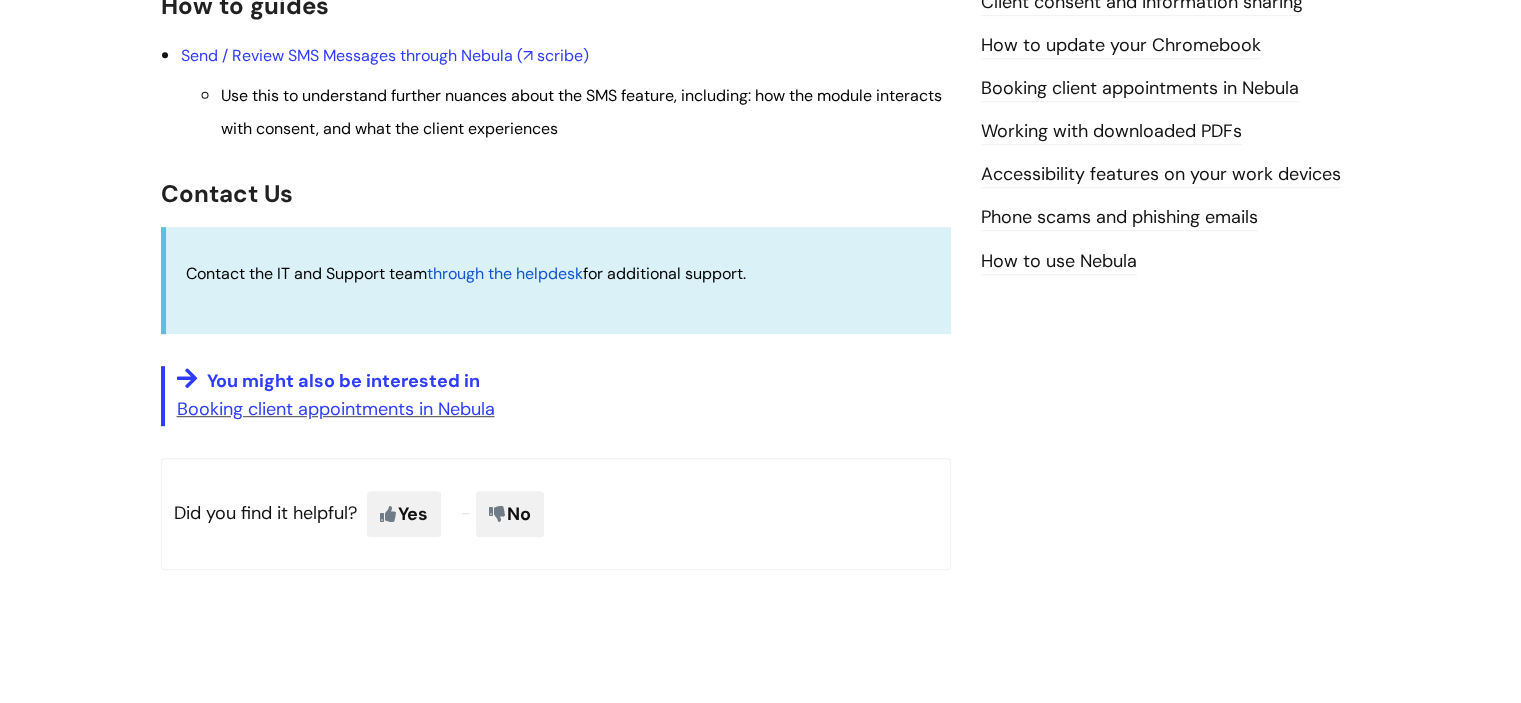 scroll, scrollTop: 1120, scrollLeft: 0, axis: vertical 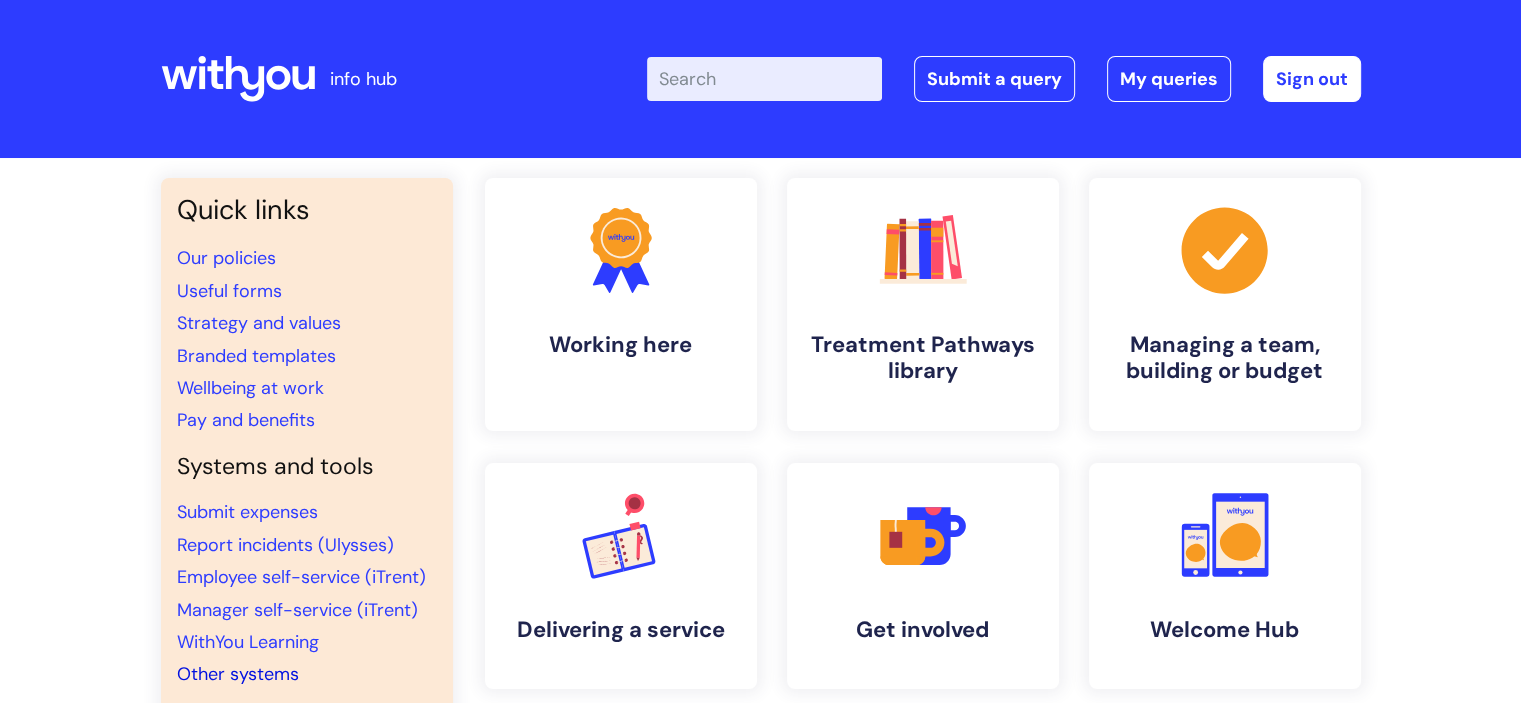 click on "Other systems" at bounding box center (238, 674) 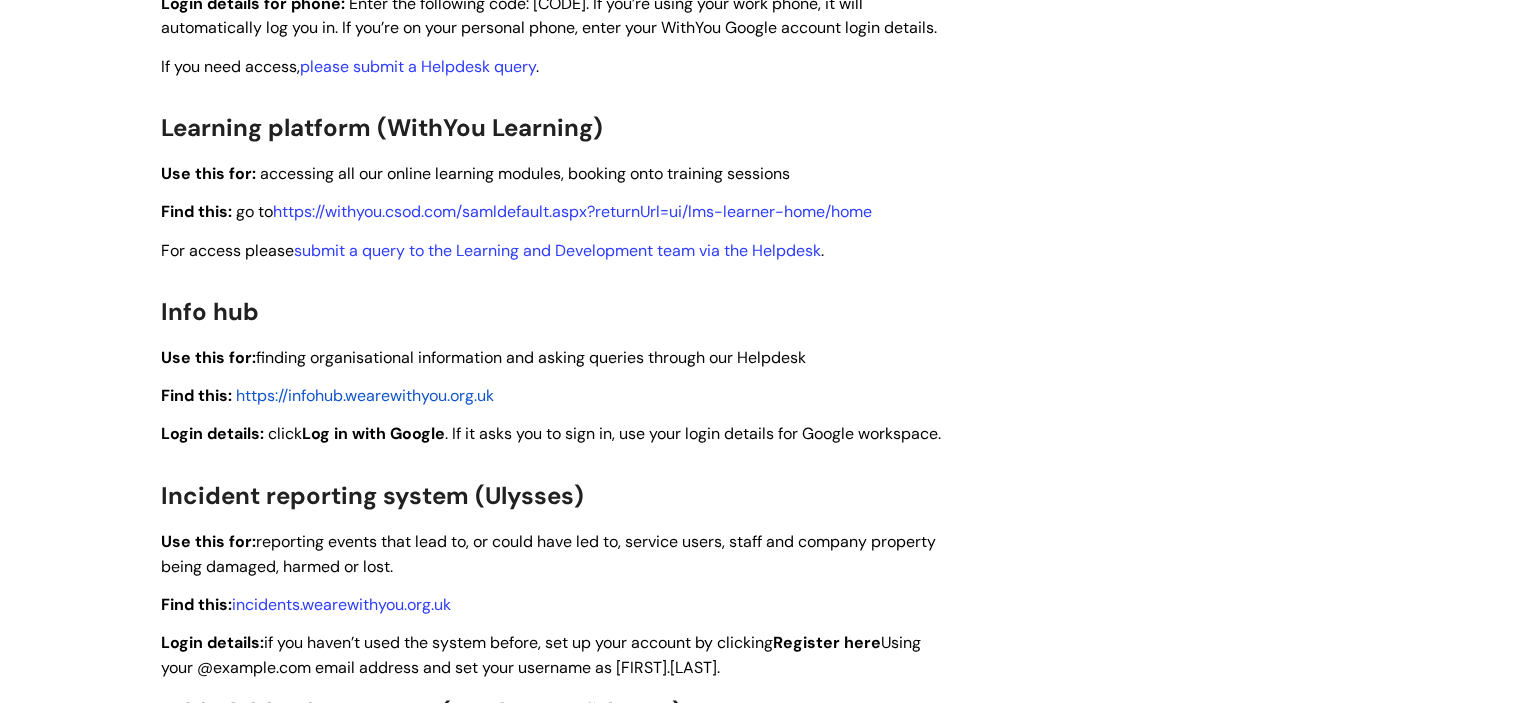 scroll, scrollTop: 1480, scrollLeft: 0, axis: vertical 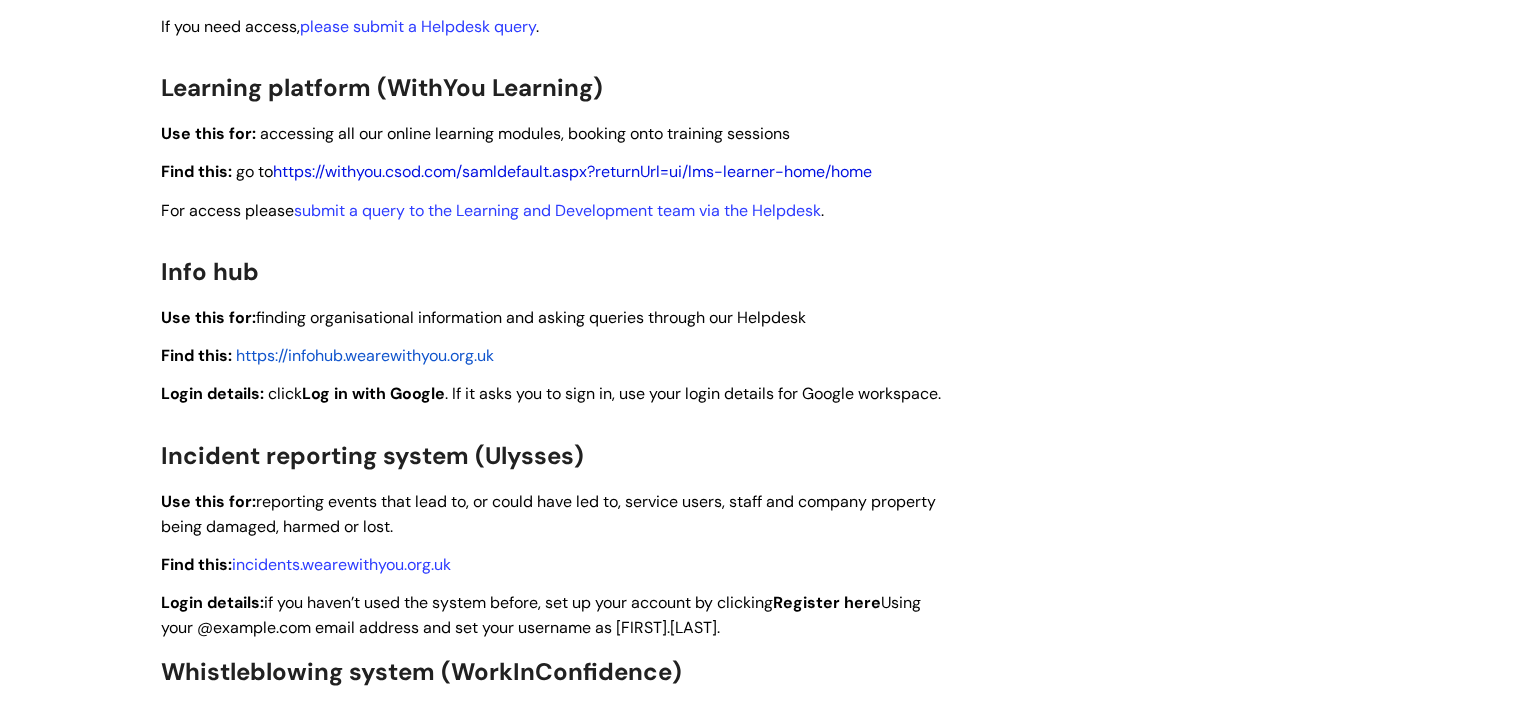 click on "https://withyou.csod.com/samldefault.aspx?returnUrl=ui/lms-learner-home/home" at bounding box center (572, 171) 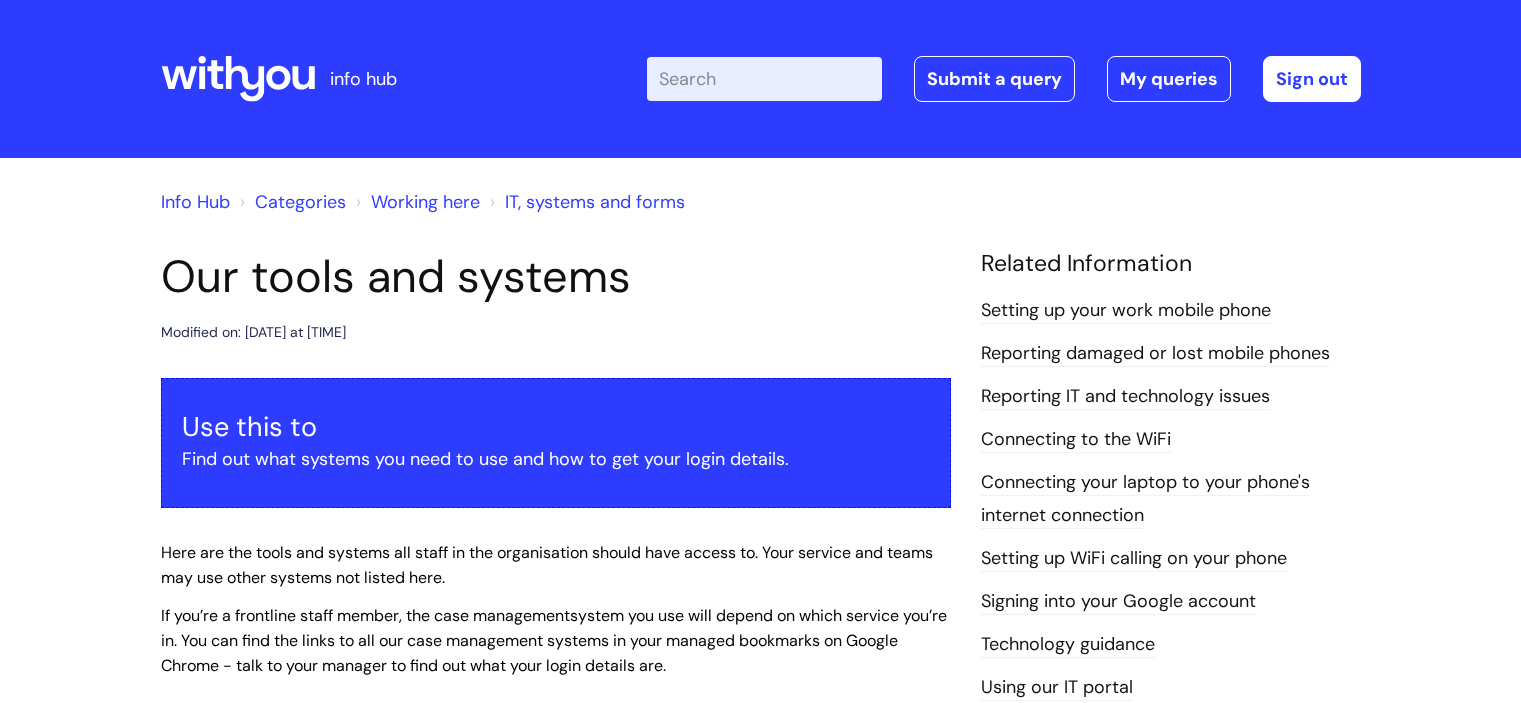 scroll, scrollTop: 1480, scrollLeft: 0, axis: vertical 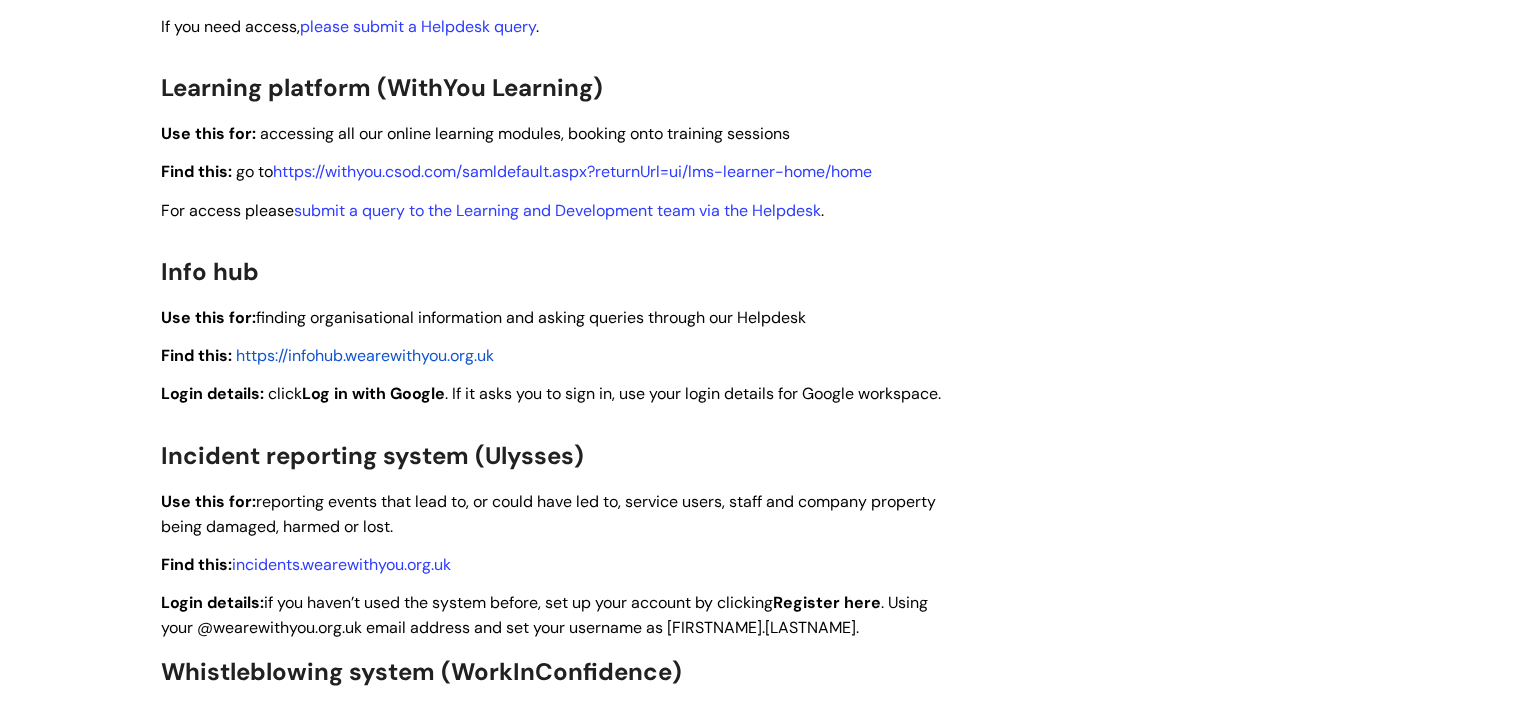 click on "Our tools and systems
Modified on: Tue, 24 Jun, 2025 at  1:38 PM
Use this to Find out what systems you need to use and how to get your login details. Here are the tools and systems all staff in the organisation should have access to. Your service and teams may use other systems not listed here.  If you’re a frontline staff member, the case management  system you use will depend on which service you’re in. You can find the links to all our case management systems in your managed bookmarks on Google Chrome - talk to your manager to find out what your login details are. Google workspace Use this for:  Find this:  Open a Google Chrome browser and go to  https://mail.google.com Login details:   .    ." at bounding box center (761, 477) 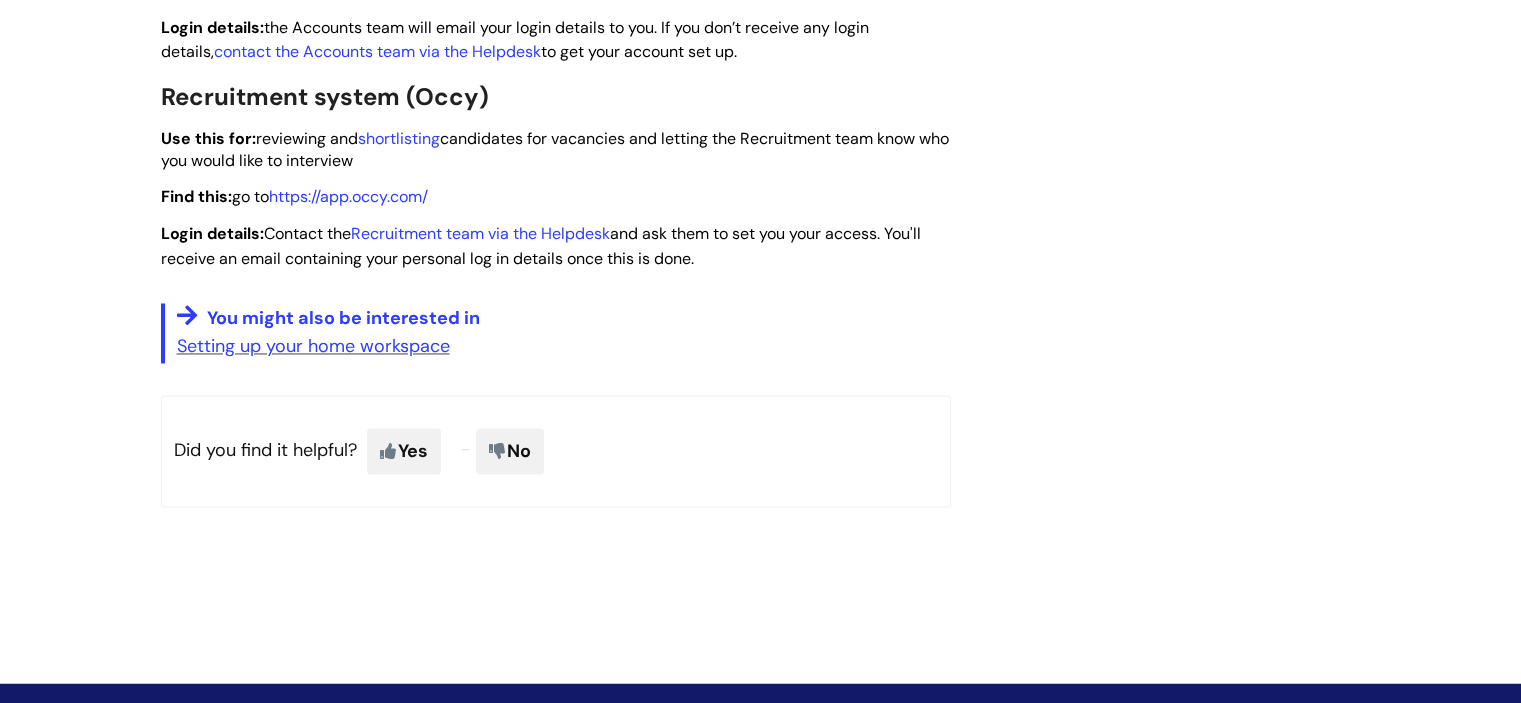 scroll, scrollTop: 3200, scrollLeft: 0, axis: vertical 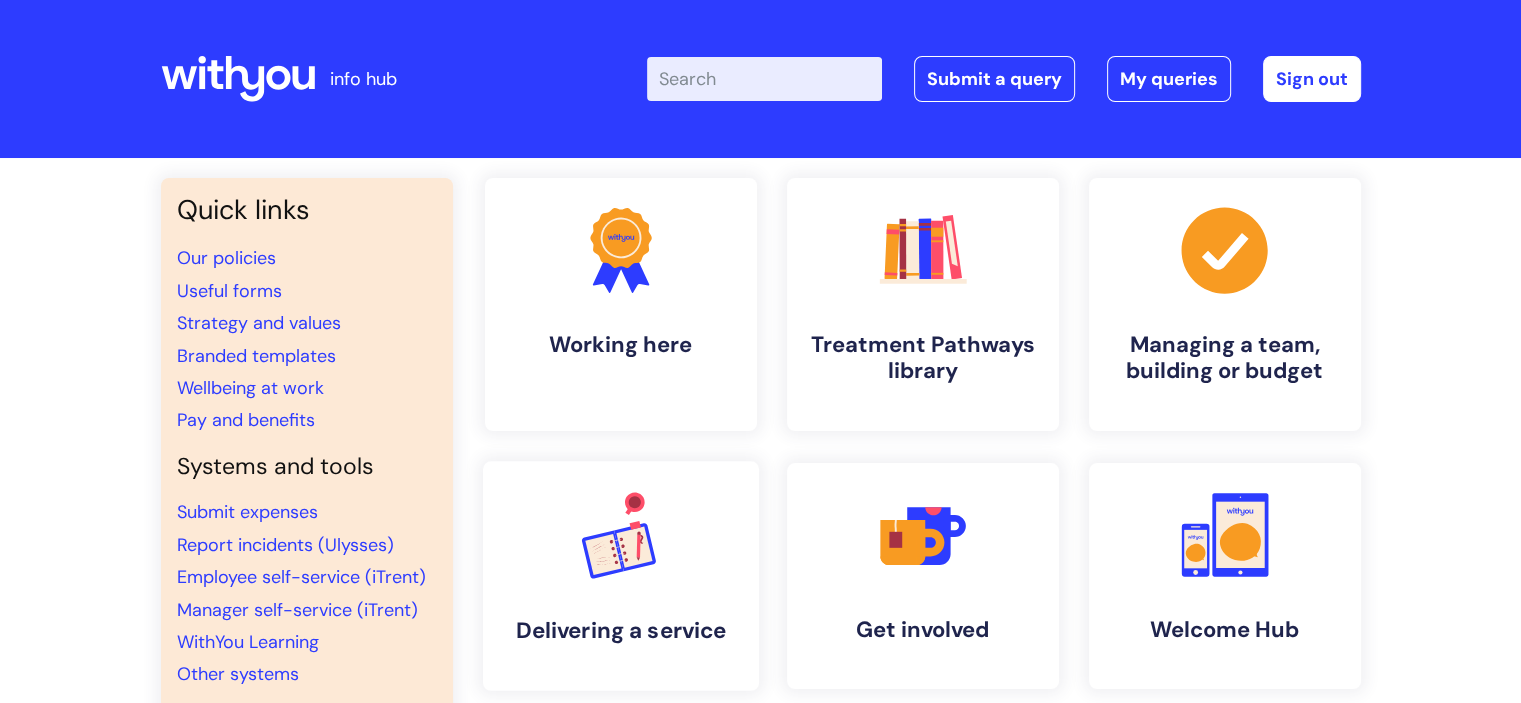 click 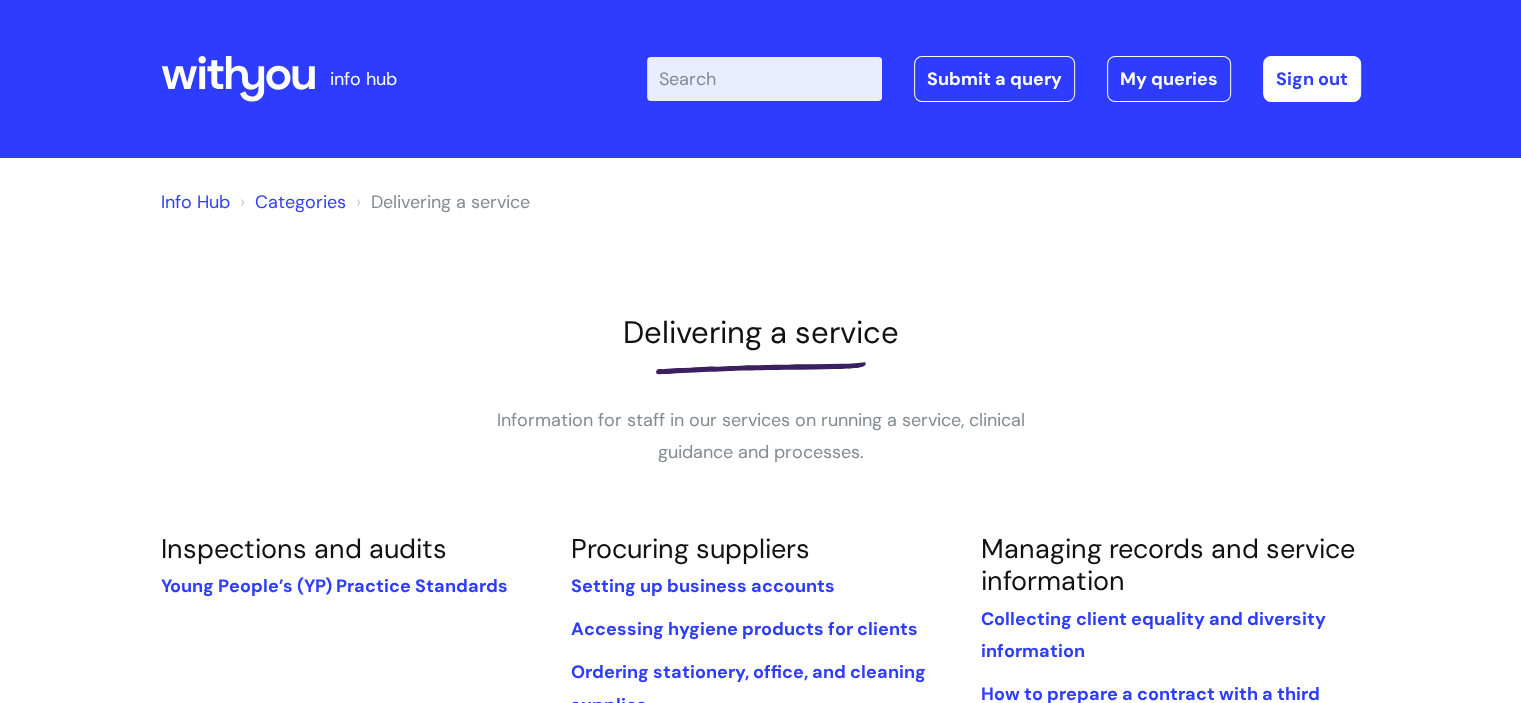 scroll, scrollTop: 0, scrollLeft: 0, axis: both 